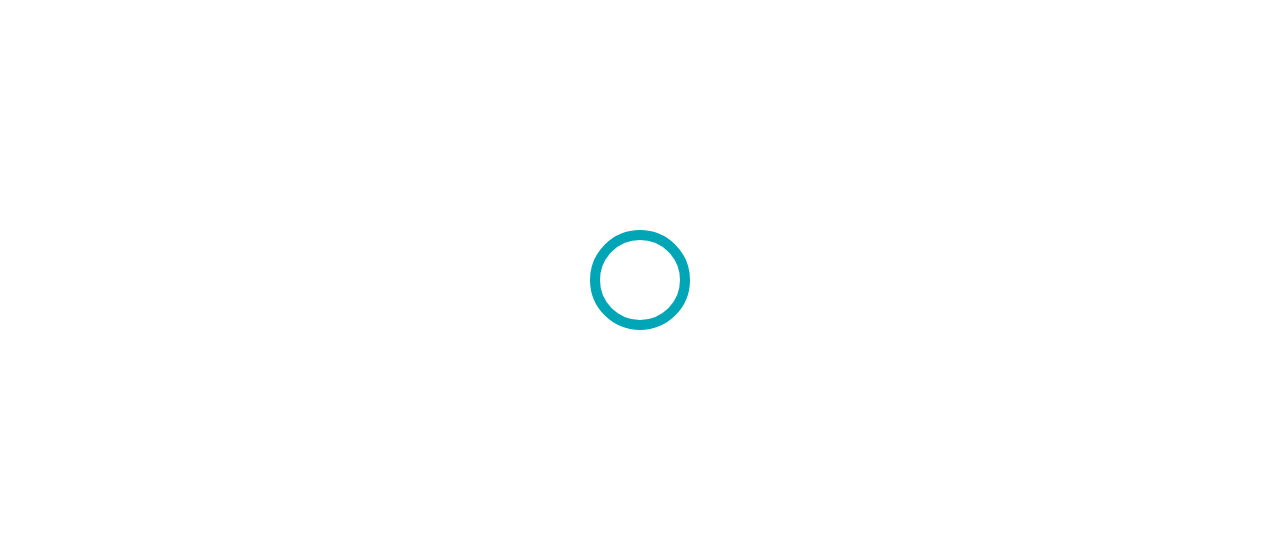 scroll, scrollTop: 0, scrollLeft: 0, axis: both 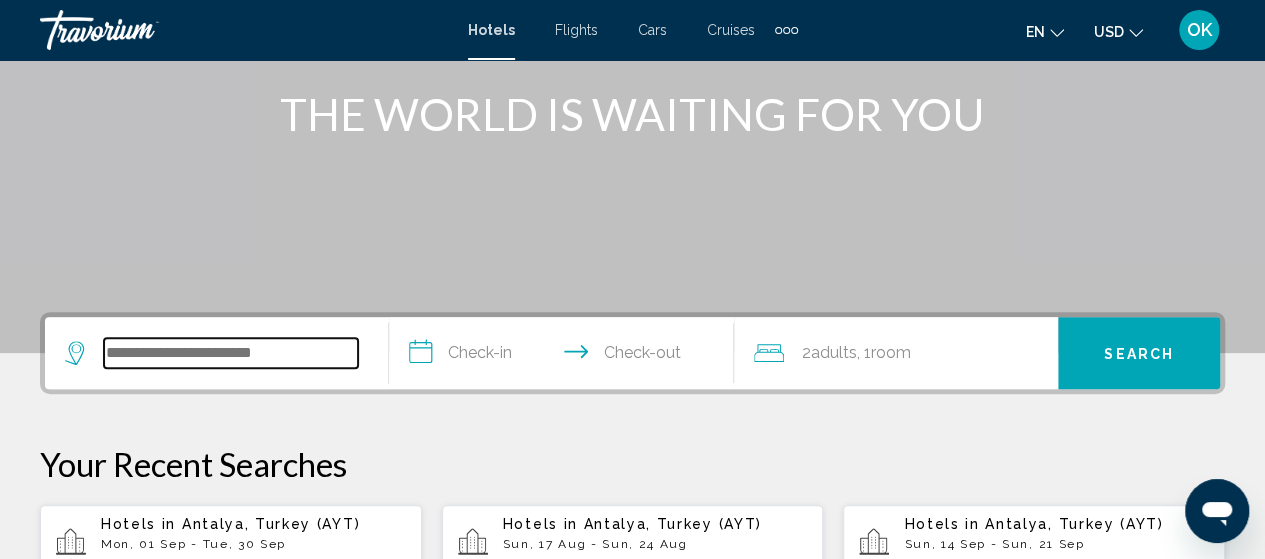 click at bounding box center [231, 353] 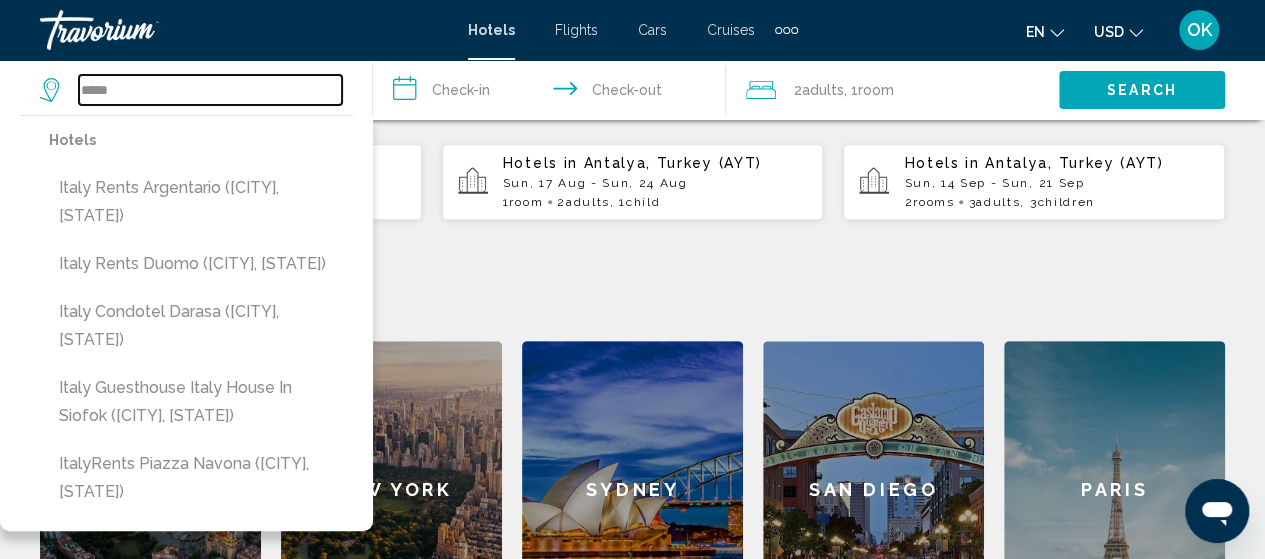 scroll, scrollTop: 616, scrollLeft: 0, axis: vertical 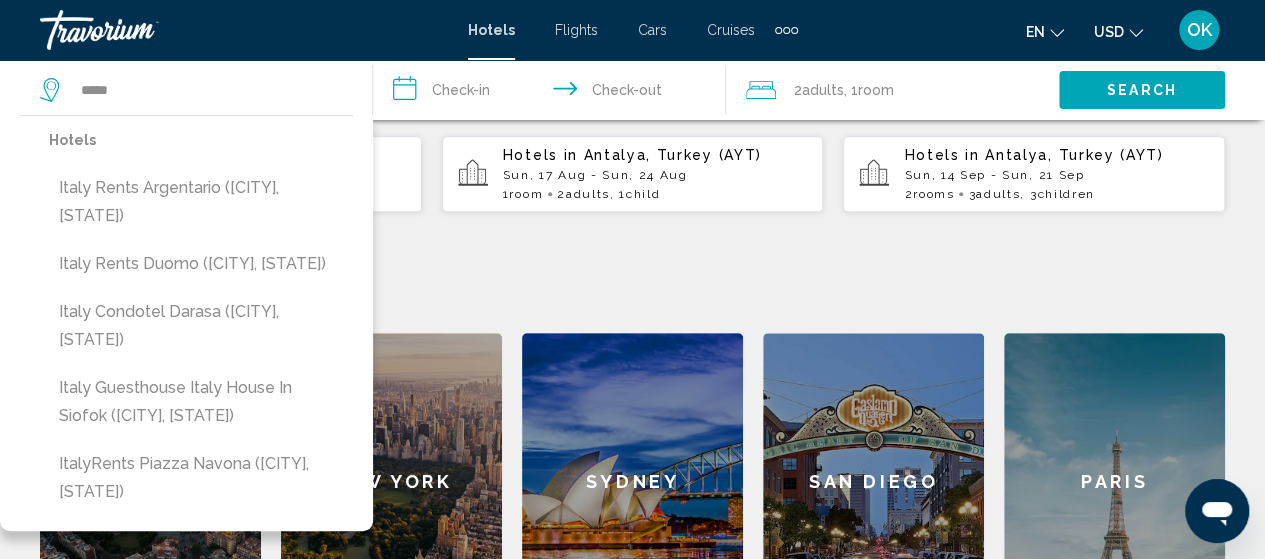 click on "Hotels Italy Rents Argentario ([CITY], [STATE]) Italy Rents Duomo ([CITY], [STATE]) Italy Condotel Darasa ([CITY], [STATE]) Italy Guesthouse Italy House in Siofok ([CITY], [STATE]) ItalyRents Piazza Navona ([CITY], [STATE])" at bounding box center [186, 323] 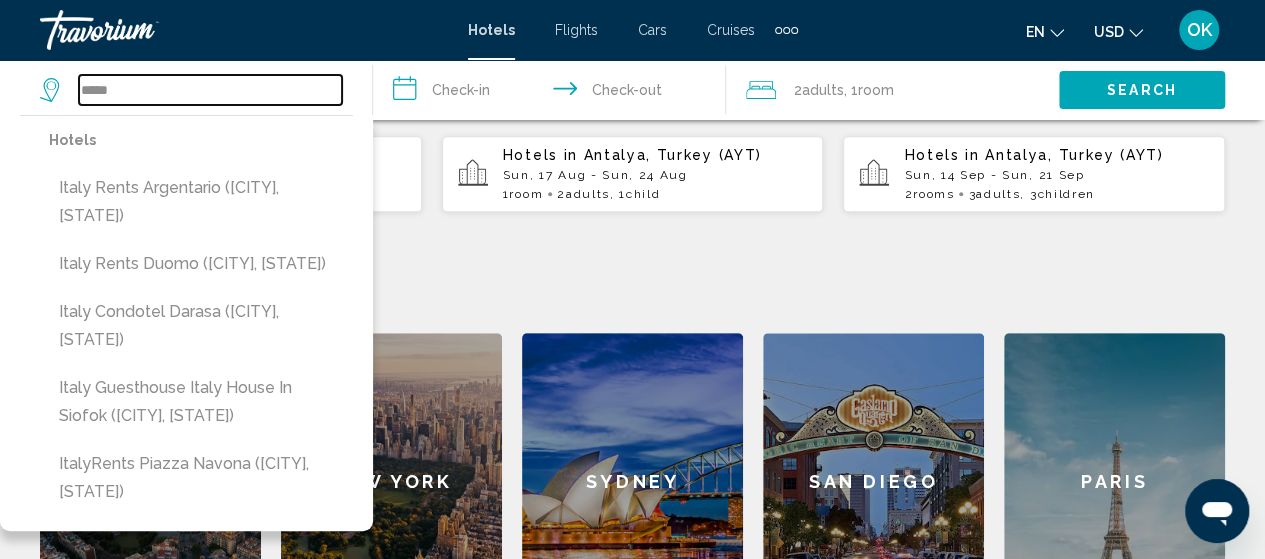 click on "*****" at bounding box center (210, 90) 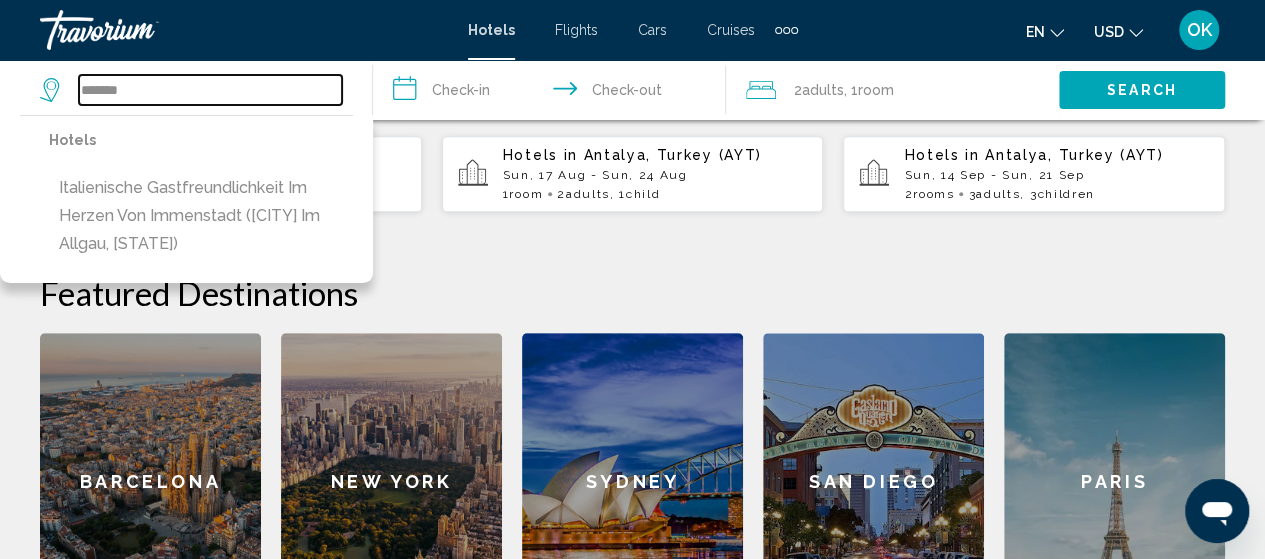 click on "*******" at bounding box center (210, 90) 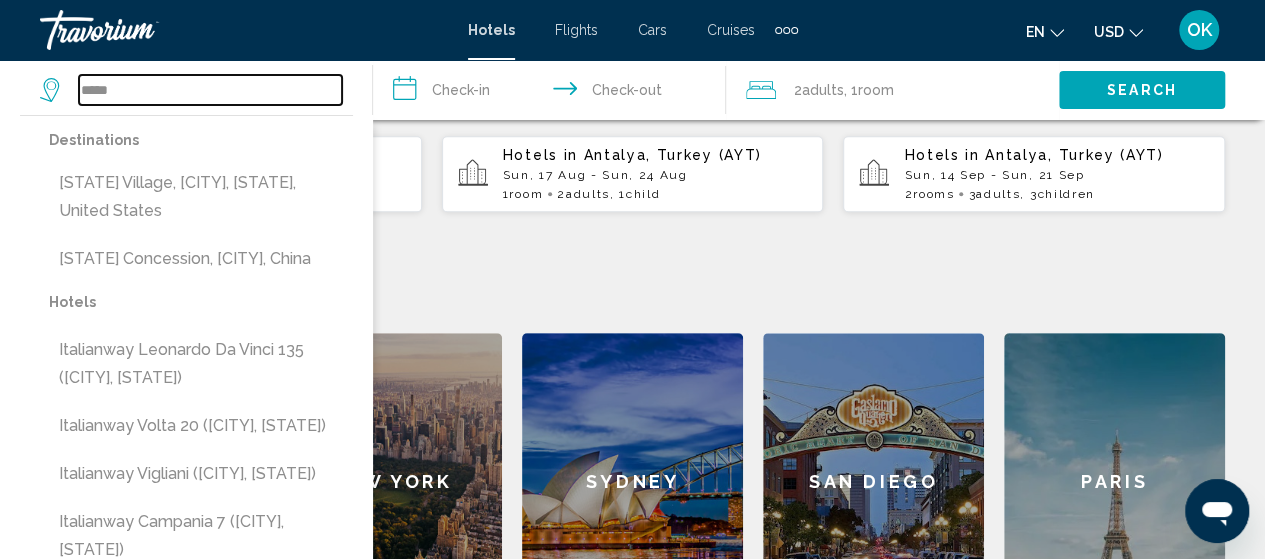 click on "*****" at bounding box center (210, 90) 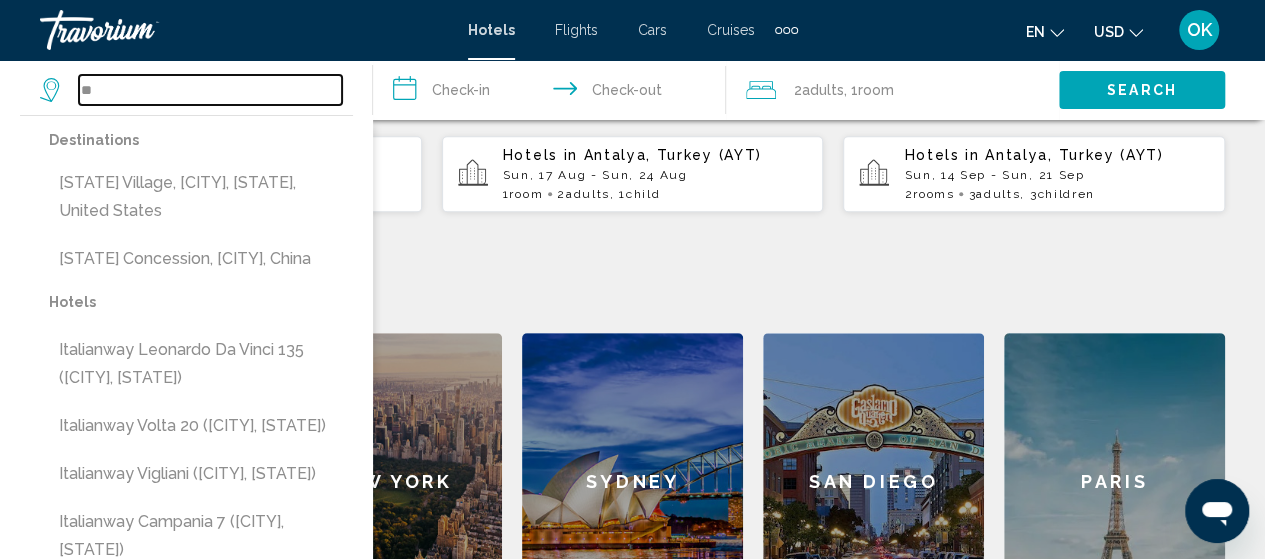 type on "*" 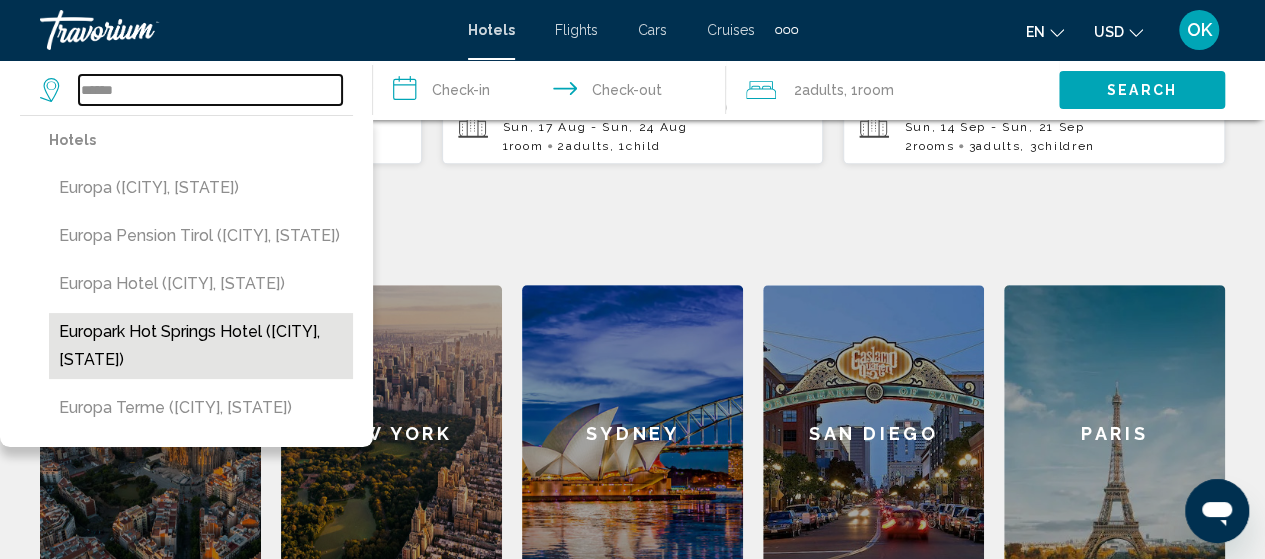 scroll, scrollTop: 658, scrollLeft: 0, axis: vertical 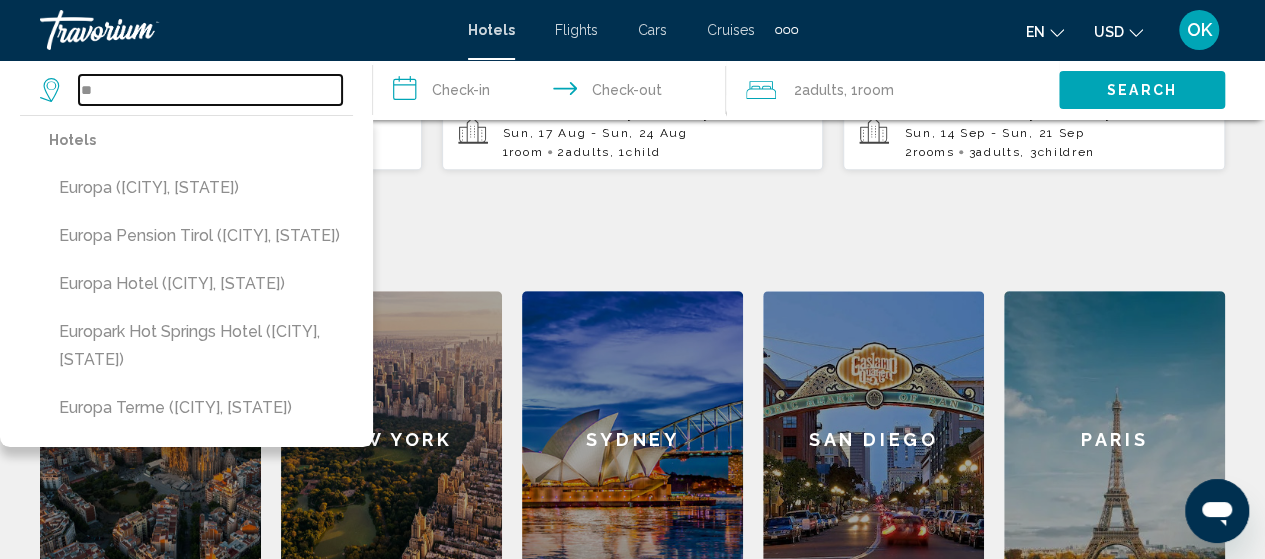 type on "*" 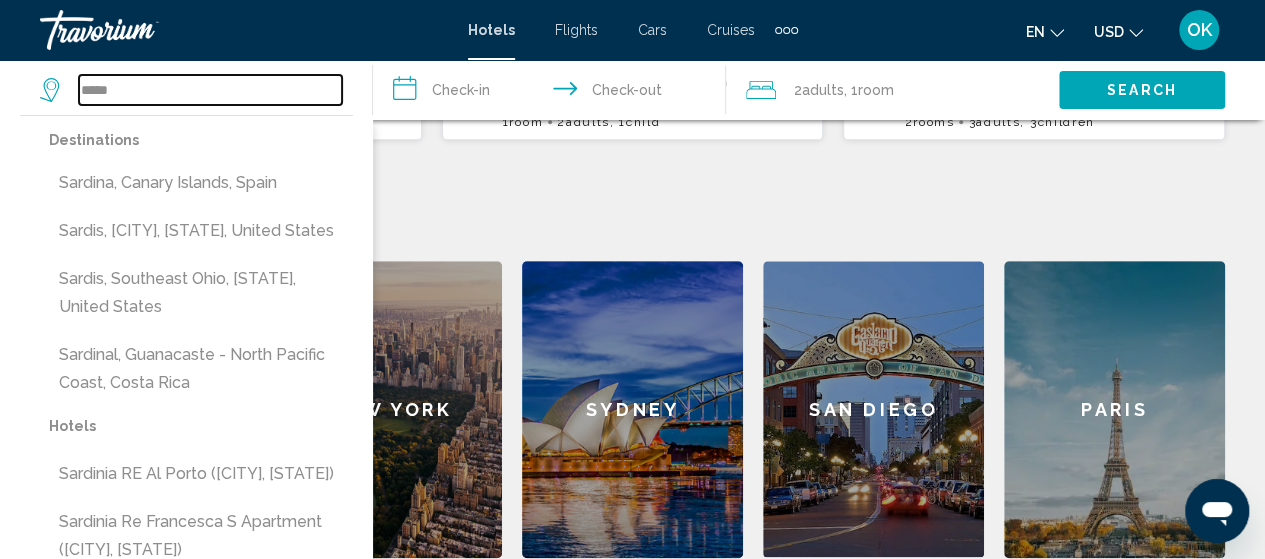 scroll, scrollTop: 686, scrollLeft: 0, axis: vertical 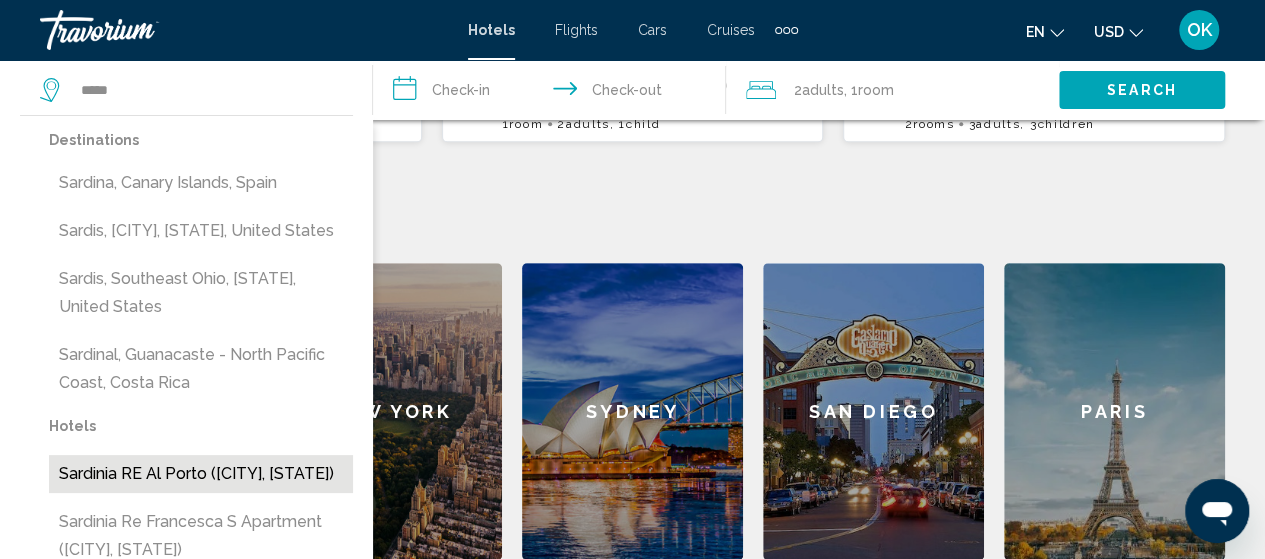 click on "Sardinia RE Al Porto ([CITY], [STATE])" at bounding box center [201, 474] 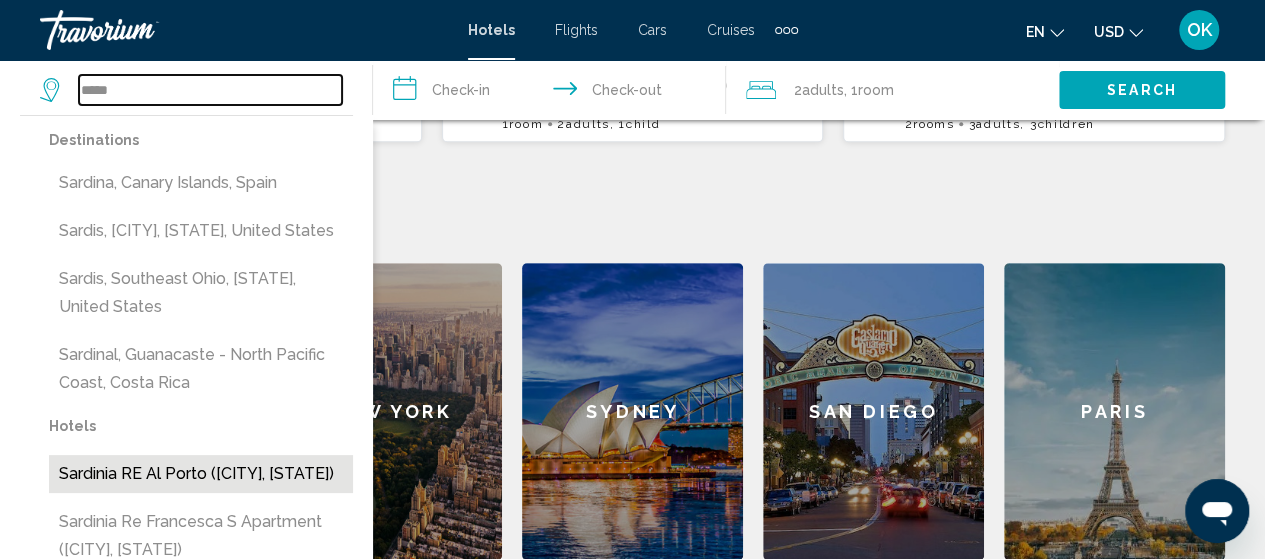 type on "**********" 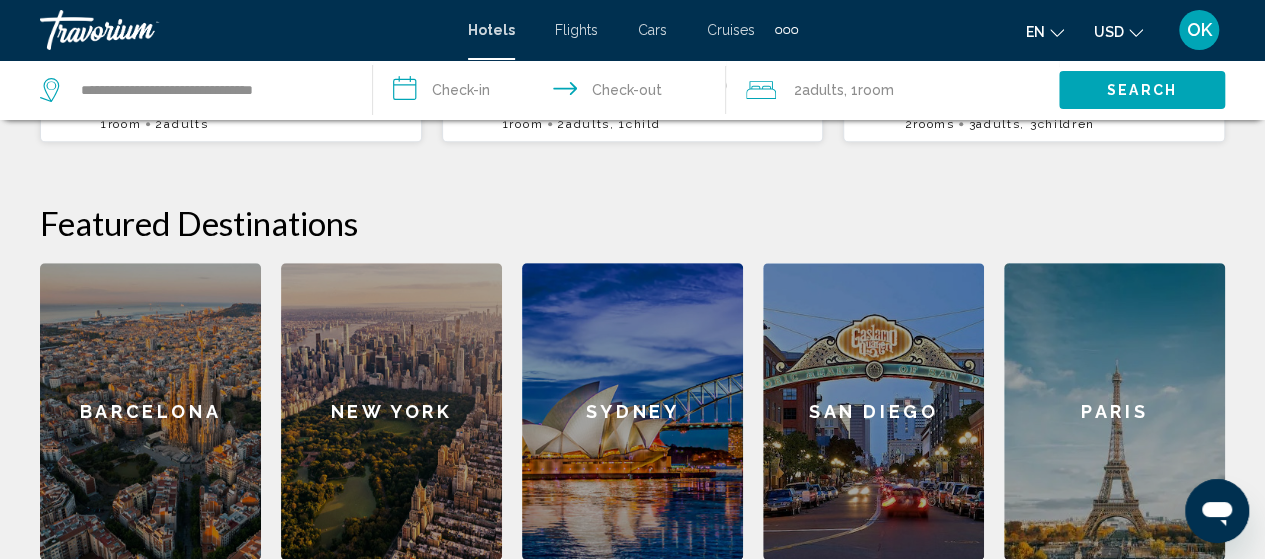click on "**********" at bounding box center [553, 93] 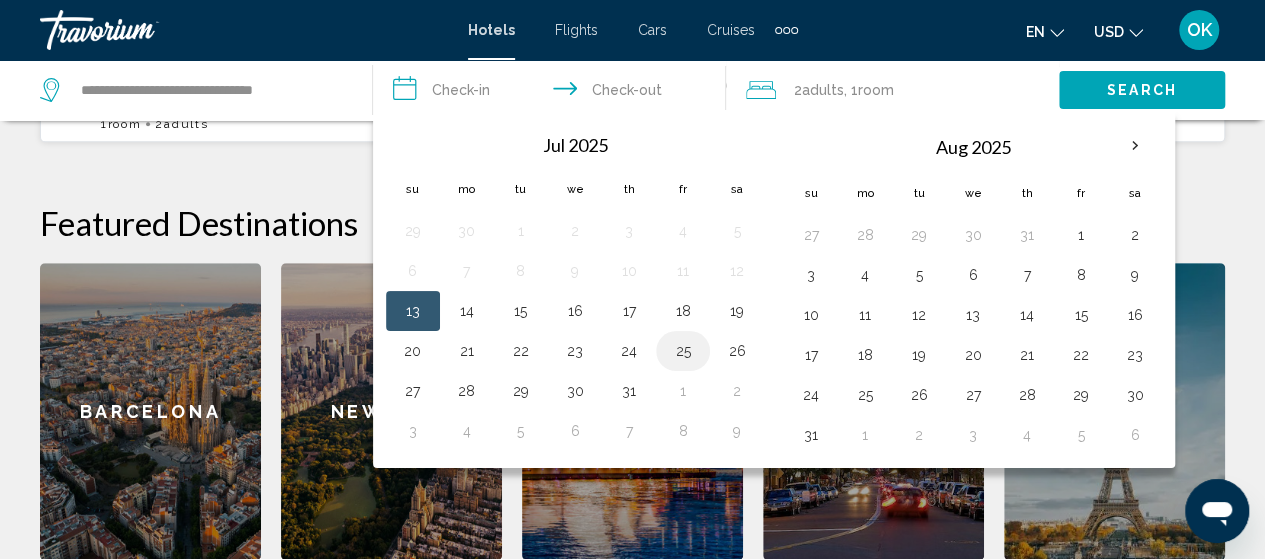 click on "25" at bounding box center [683, 351] 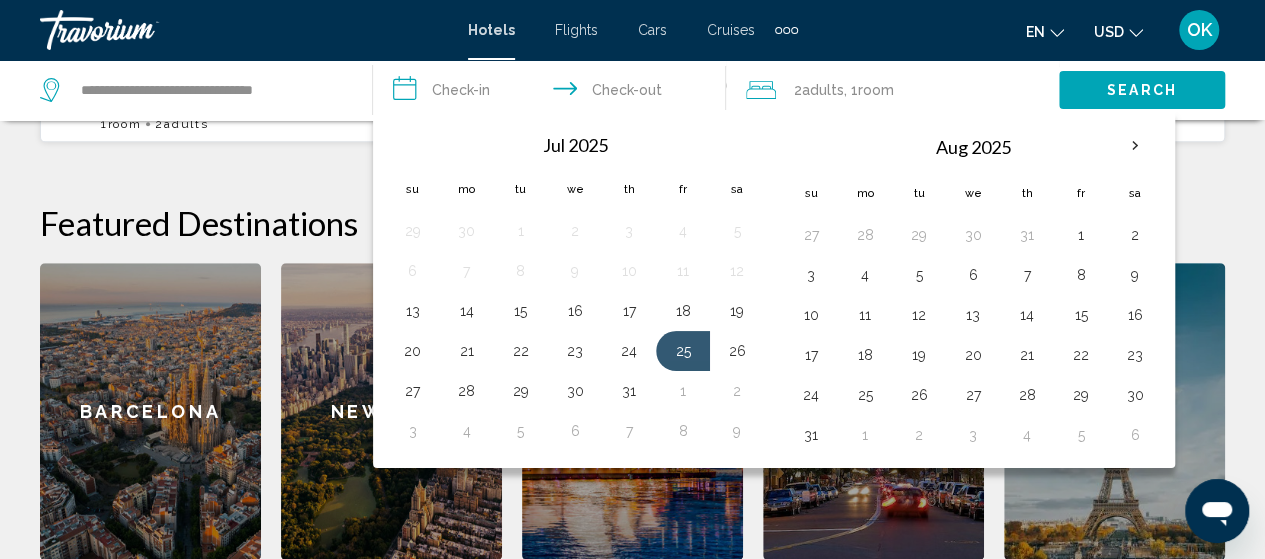 click on "**********" at bounding box center (553, 93) 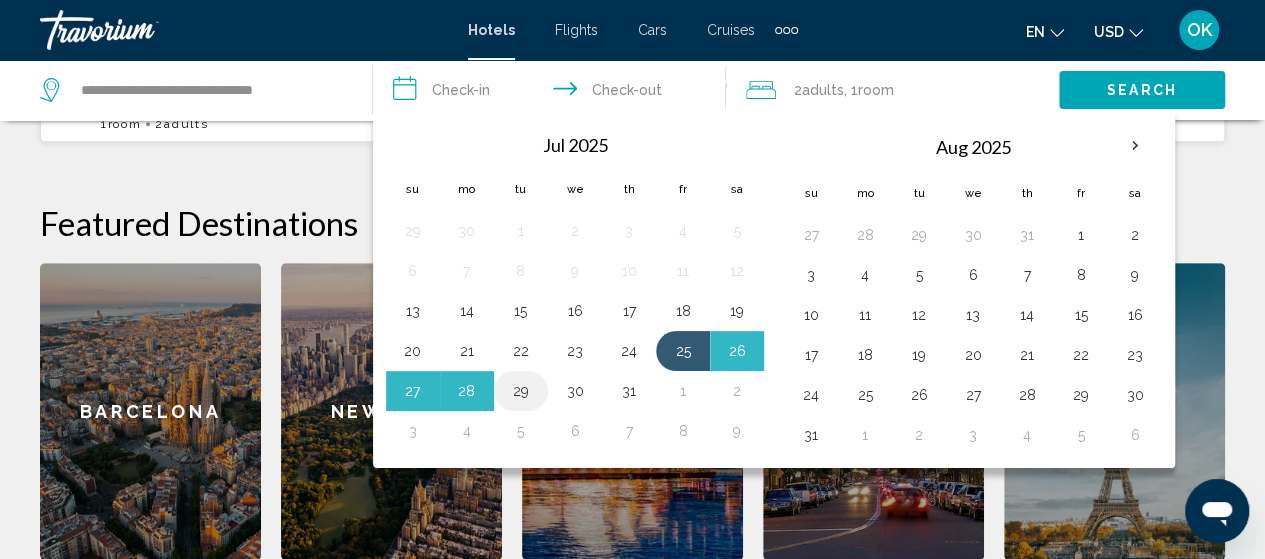 click on "29" at bounding box center [521, 391] 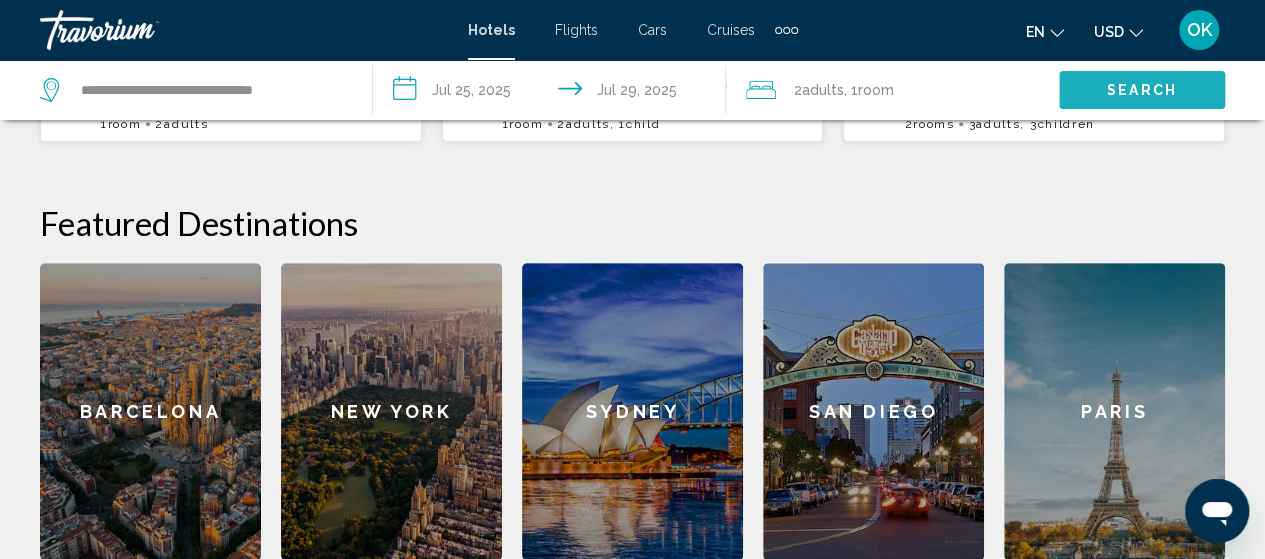 click on "Search" at bounding box center (1142, 91) 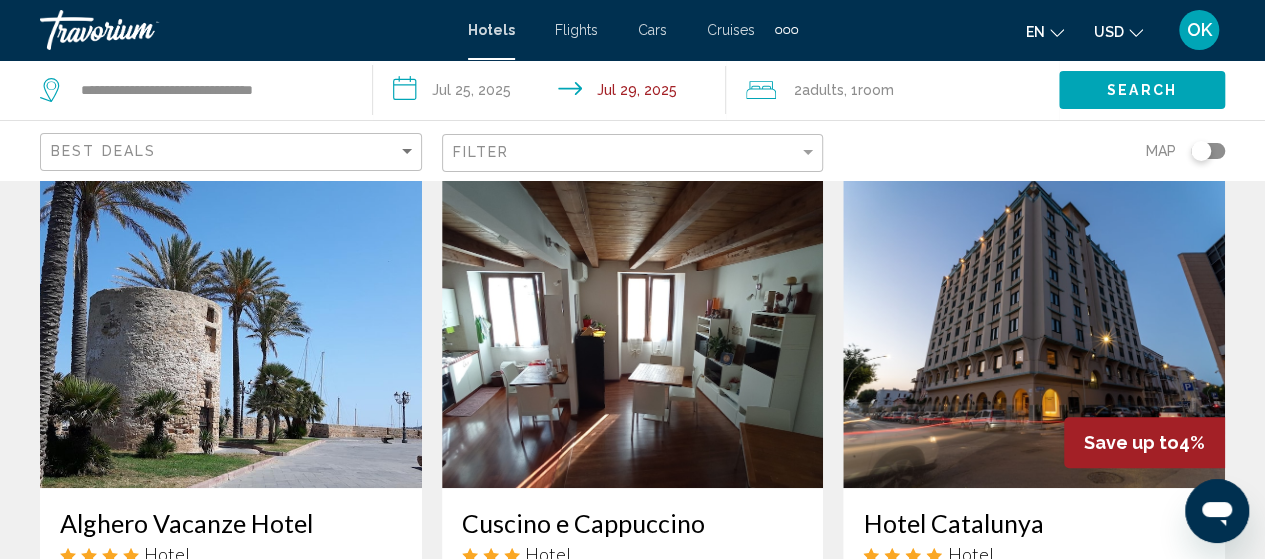 scroll, scrollTop: 0, scrollLeft: 0, axis: both 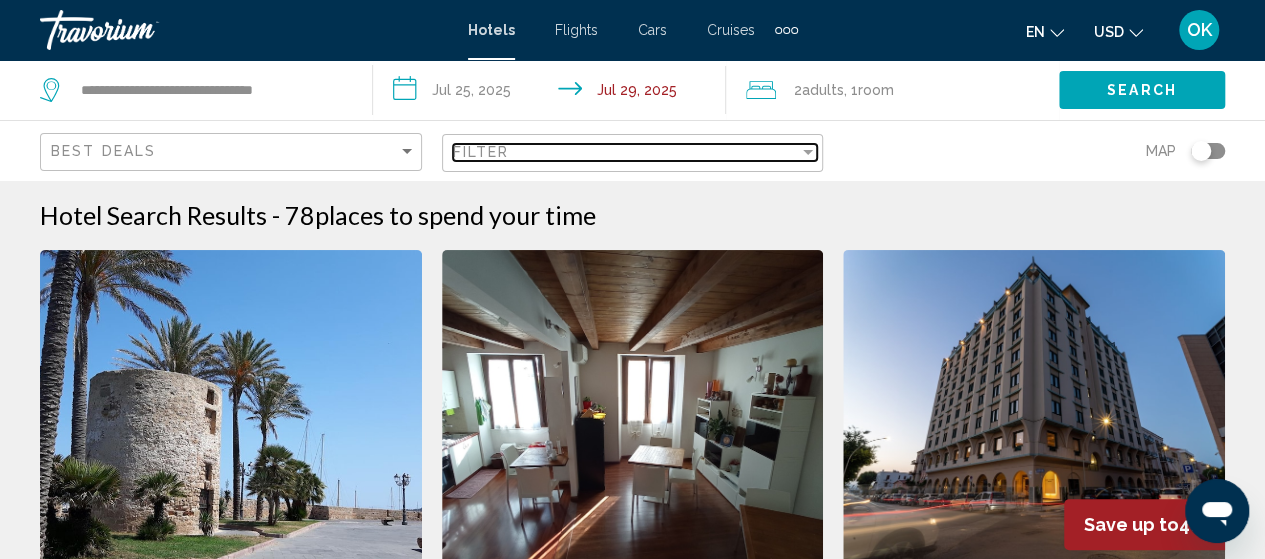 click at bounding box center (808, 152) 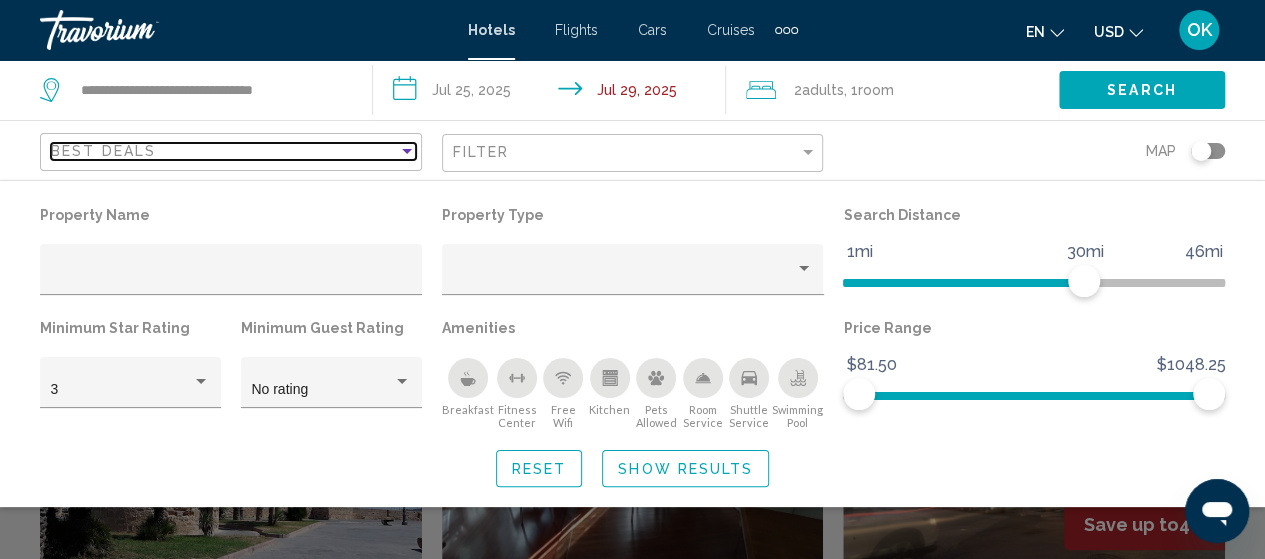 click at bounding box center (407, 151) 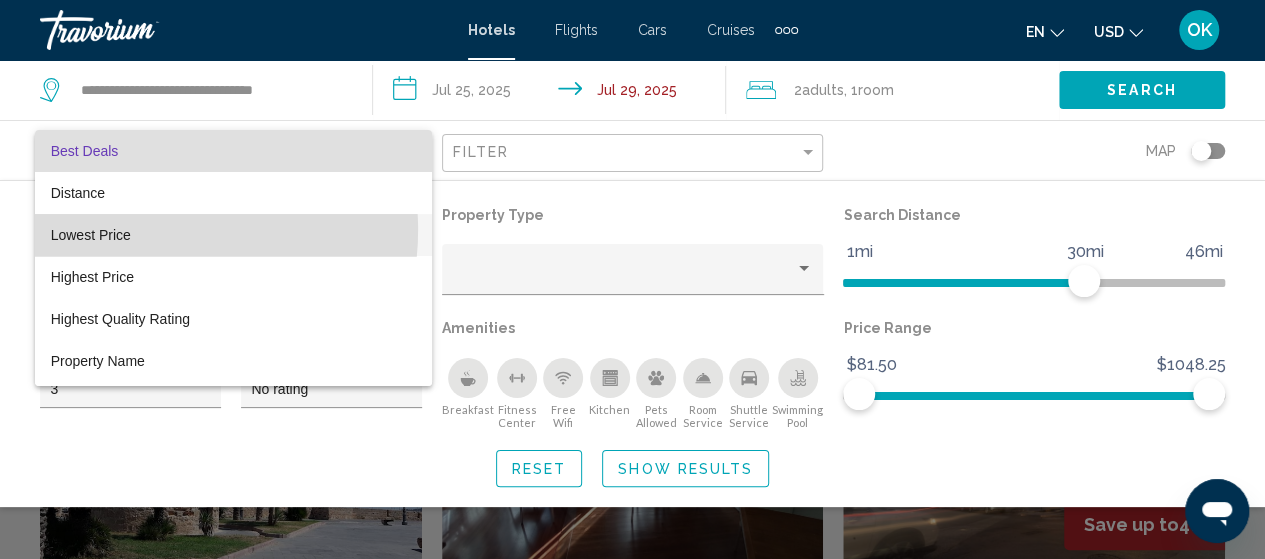 click on "Lowest Price" at bounding box center [233, 235] 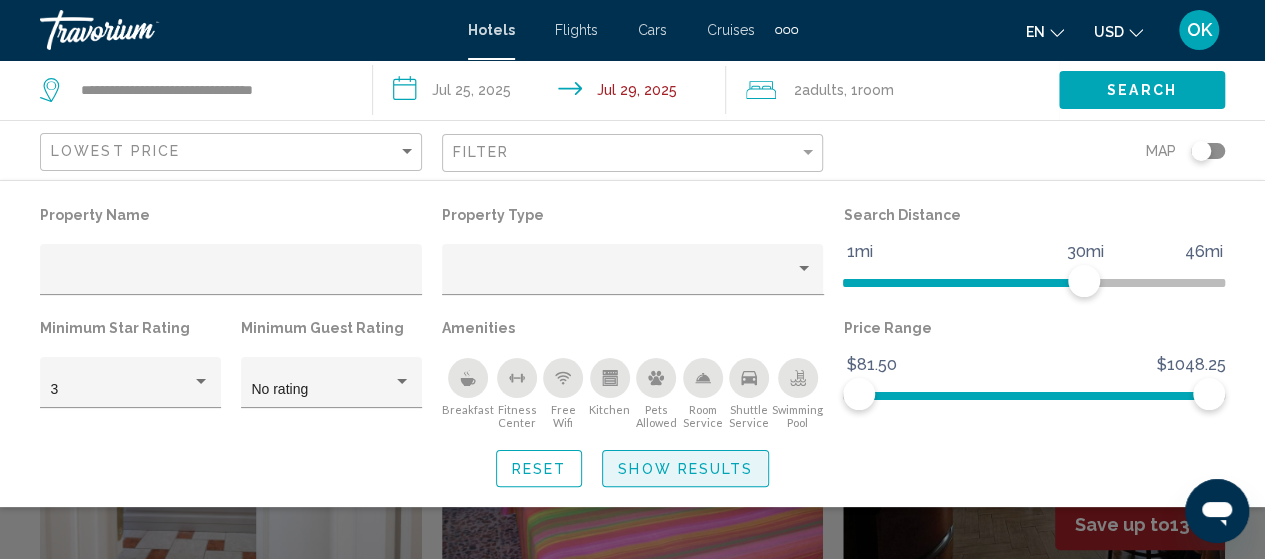 click on "Show Results" 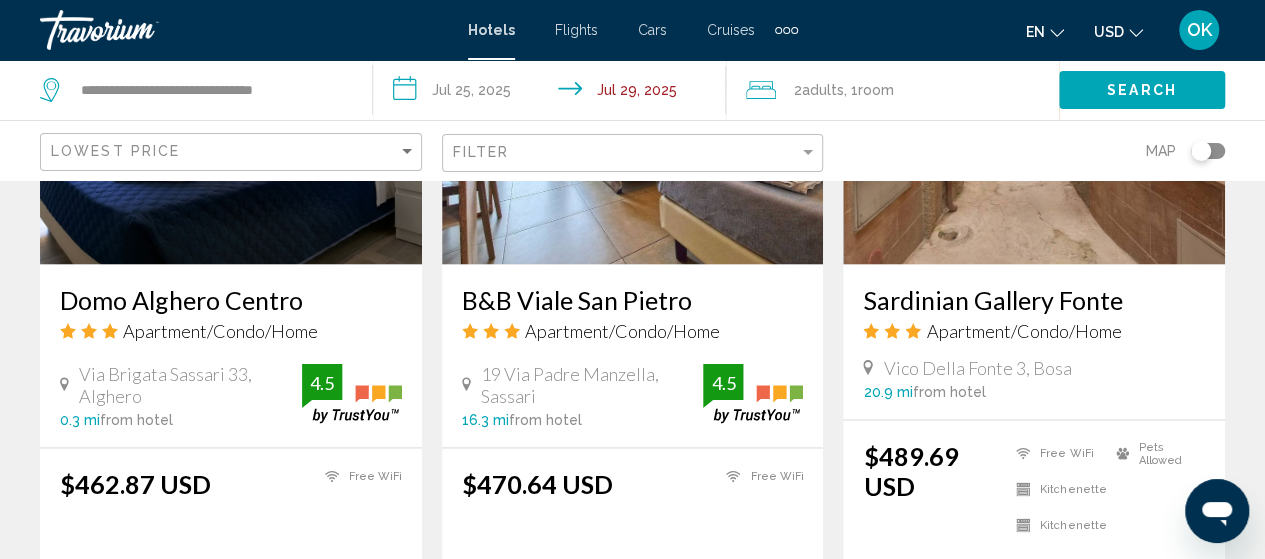 scroll, scrollTop: 1813, scrollLeft: 0, axis: vertical 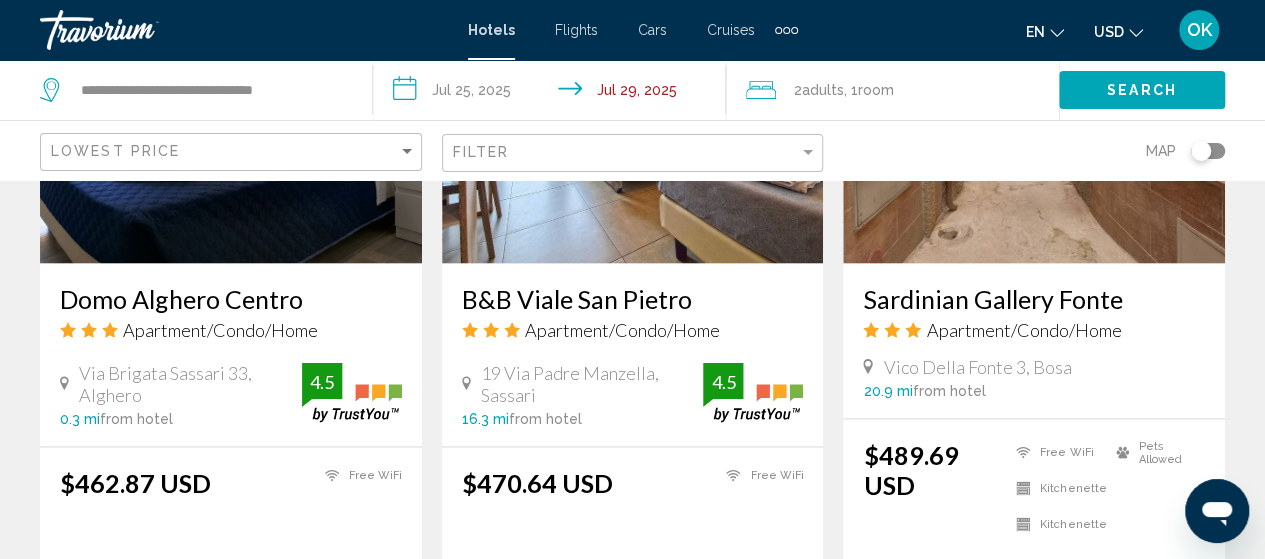 click on "19 Via Padre Manzella, Sassari" at bounding box center [592, 383] 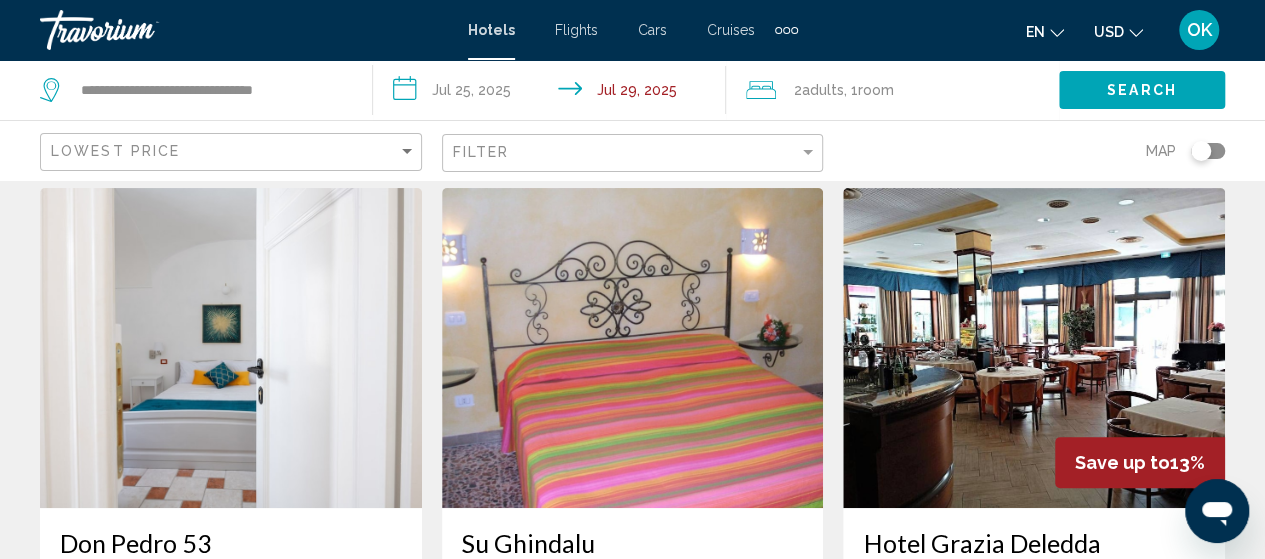 scroll, scrollTop: 0, scrollLeft: 0, axis: both 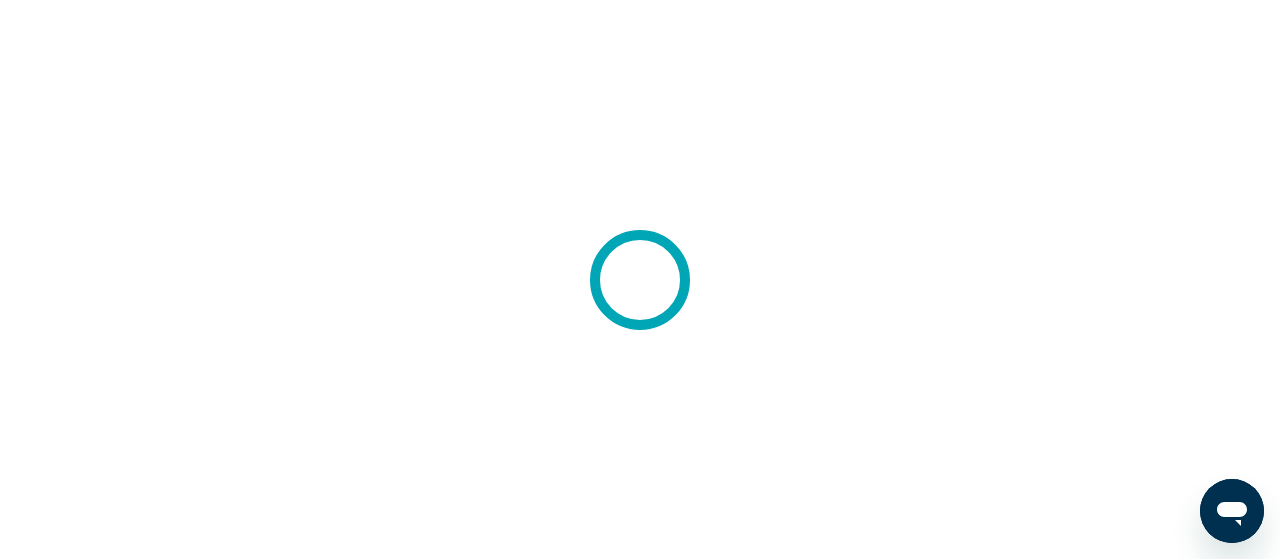 drag, startPoint x: 0, startPoint y: 0, endPoint x: 81, endPoint y: 374, distance: 382.67087 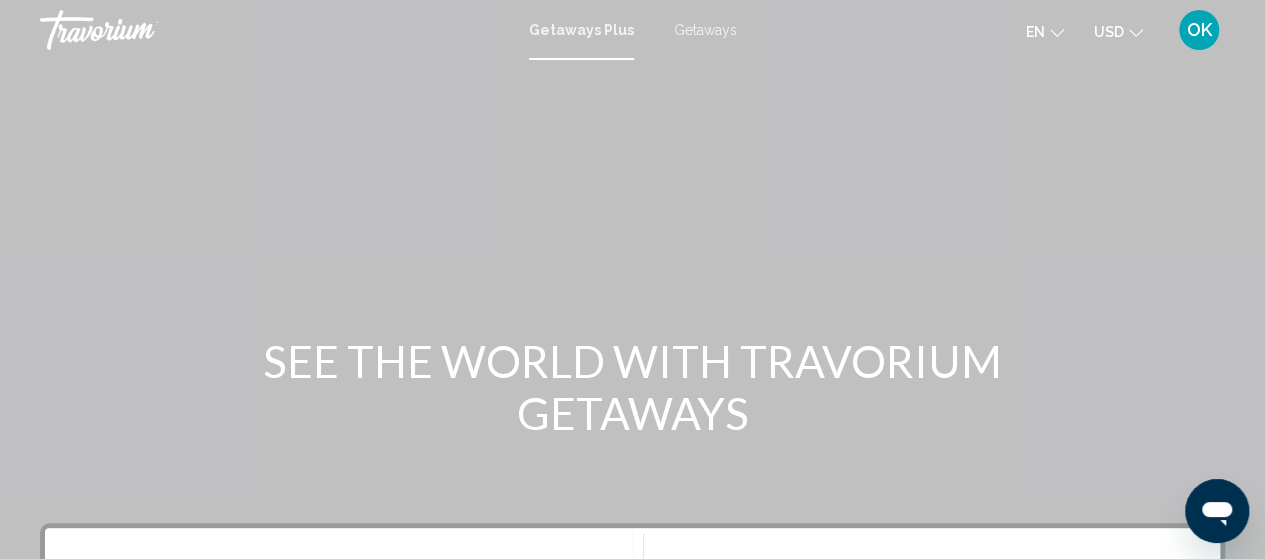 click on "SEE THE WORLD WITH TRAVORIUM GETAWAYS" at bounding box center [632, 387] 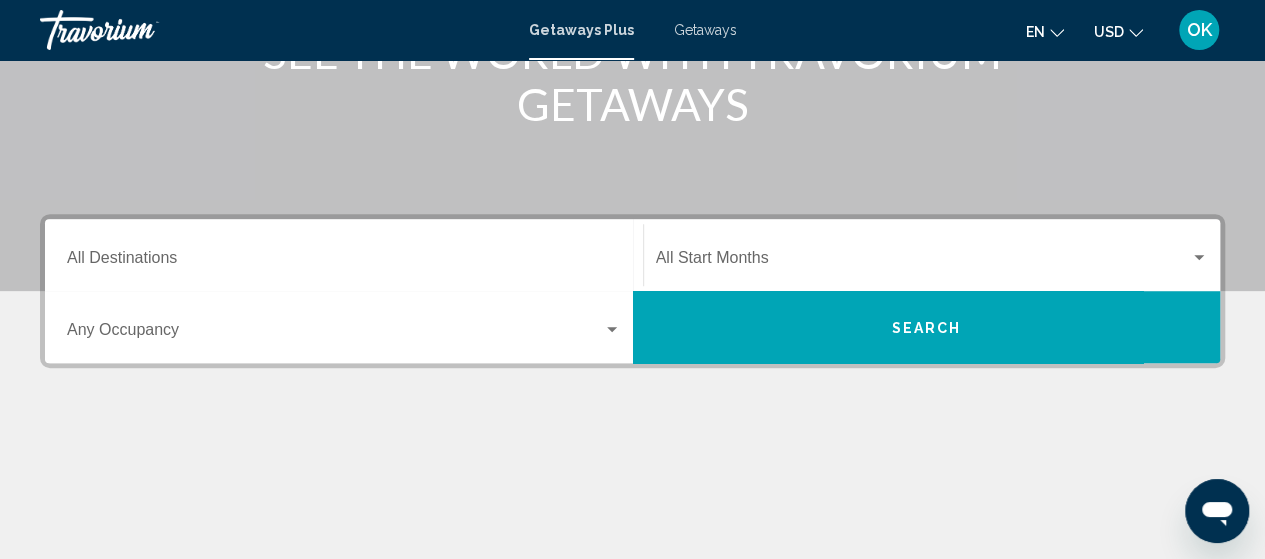 scroll, scrollTop: 308, scrollLeft: 0, axis: vertical 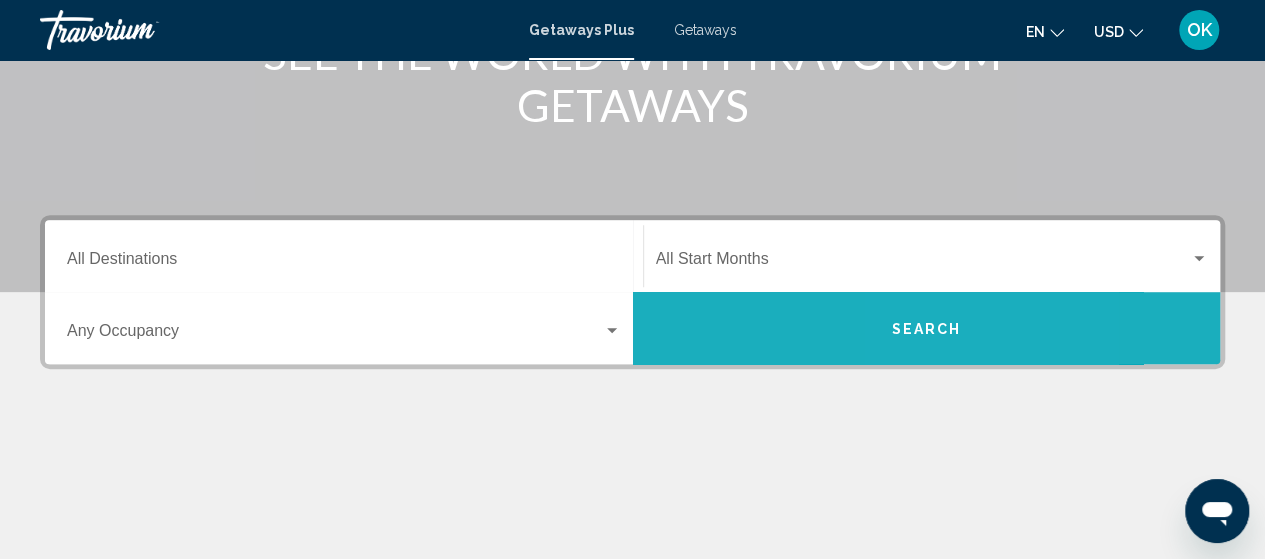 click on "Search" at bounding box center [926, 329] 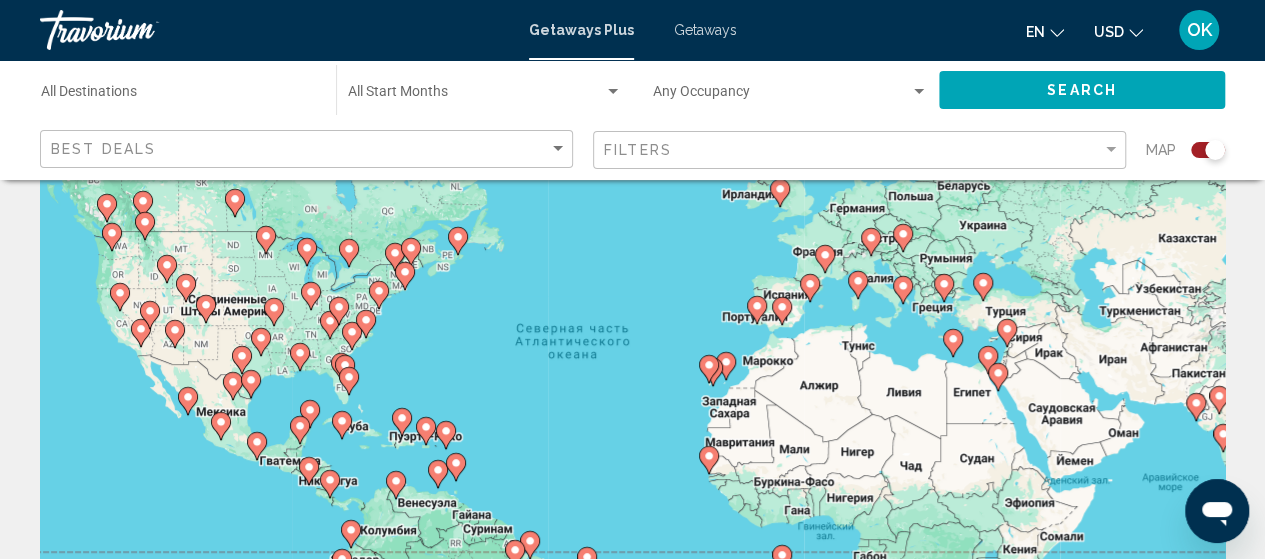 scroll, scrollTop: 128, scrollLeft: 0, axis: vertical 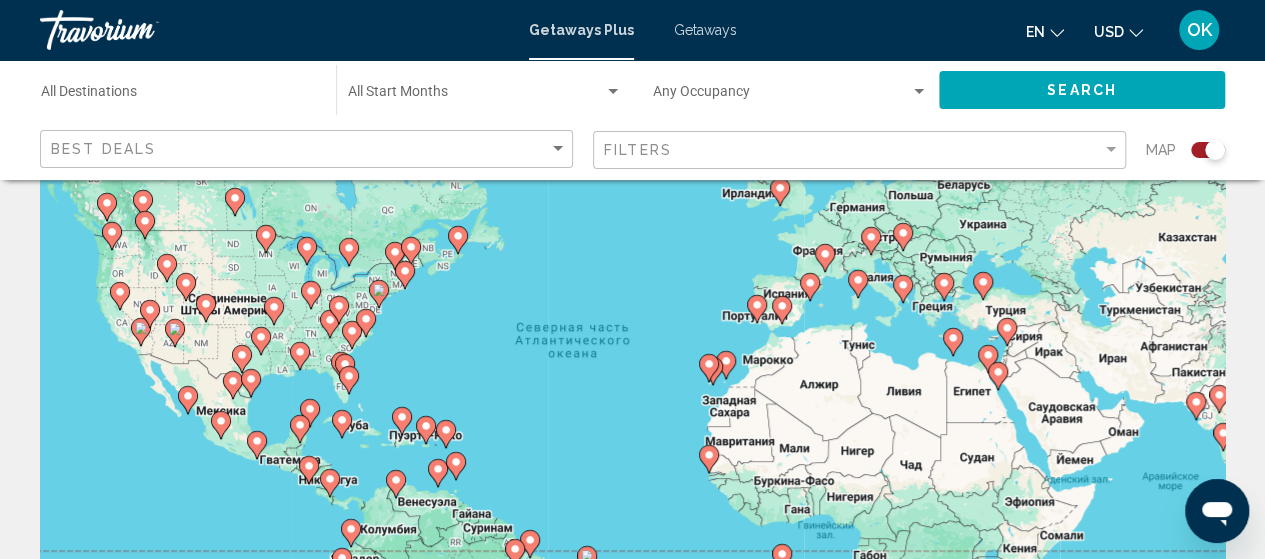 click 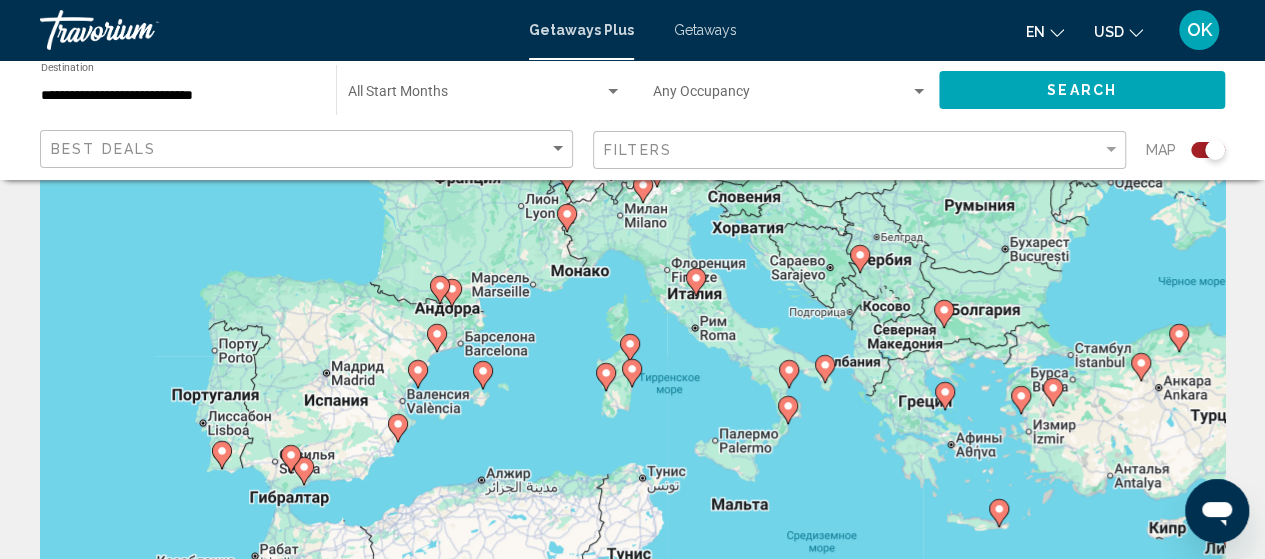 click on "Чтобы активировать перетаскивание с помощью клавиатуры, нажмите Alt + Ввод. После этого перемещайте маркер, используя клавиши со стрелками. Чтобы завершить перетаскивание, нажмите клавишу Ввод. Чтобы отменить действие, нажмите клавишу Esc." at bounding box center [632, 372] 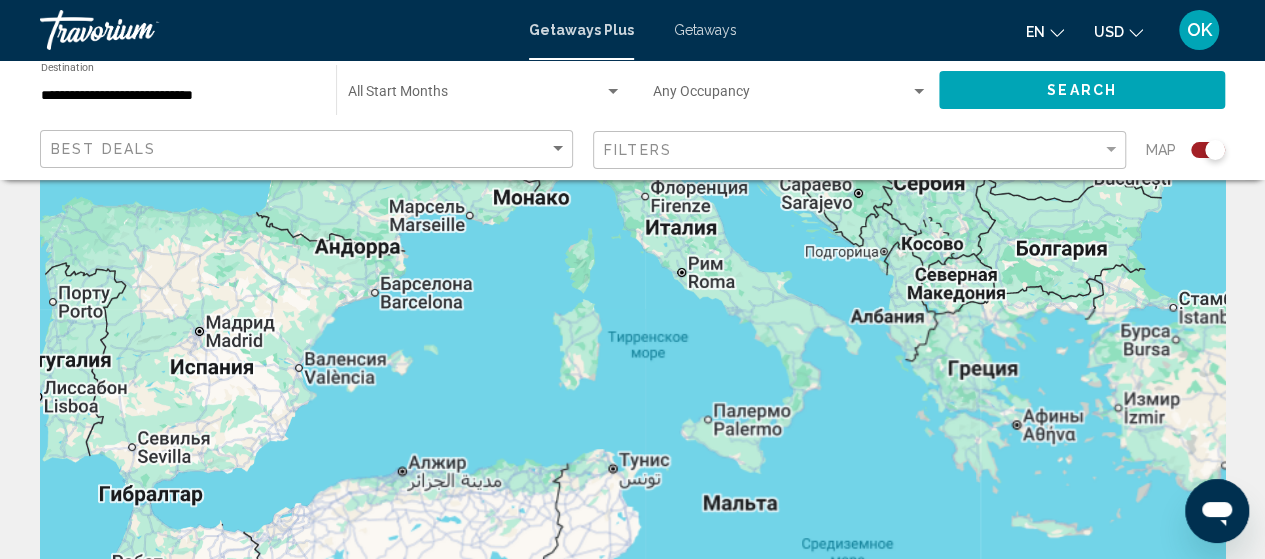 click on "Чтобы активировать перетаскивание с помощью клавиатуры, нажмите Alt + Ввод. После этого перемещайте маркер, используя клавиши со стрелками. Чтобы завершить перетаскивание, нажмите клавишу Ввод. Чтобы отменить действие, нажмите клавишу Esc." at bounding box center [632, 372] 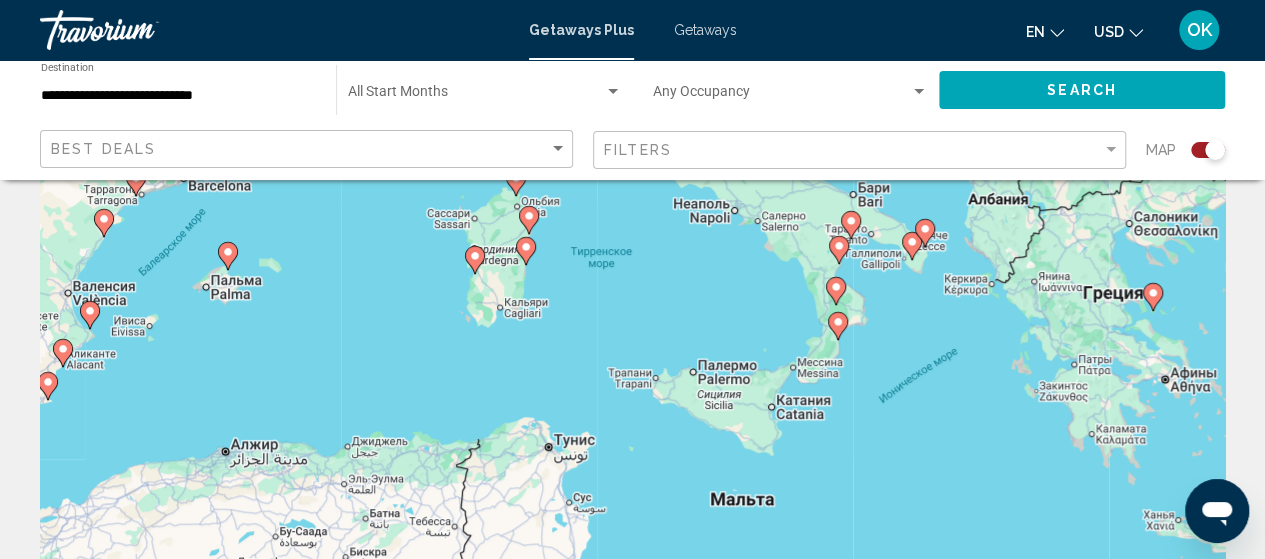 click on "Чтобы активировать перетаскивание с помощью клавиатуры, нажмите Alt + Ввод. После этого перемещайте маркер, используя клавиши со стрелками. Чтобы завершить перетаскивание, нажмите клавишу Ввод. Чтобы отменить действие, нажмите клавишу Esc." at bounding box center (632, 372) 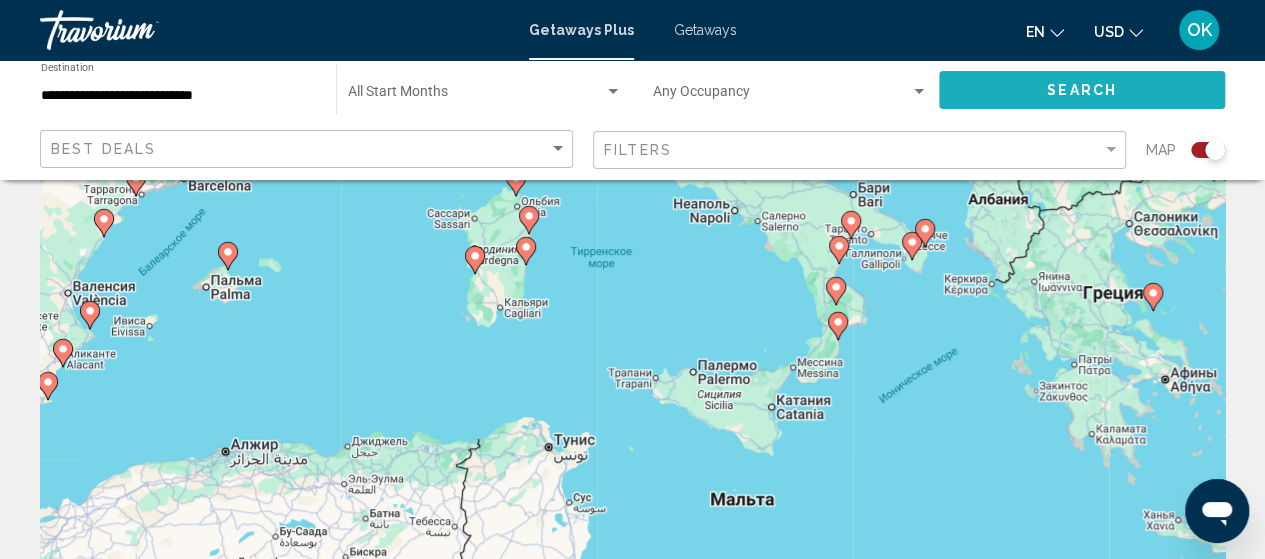 click on "Search" 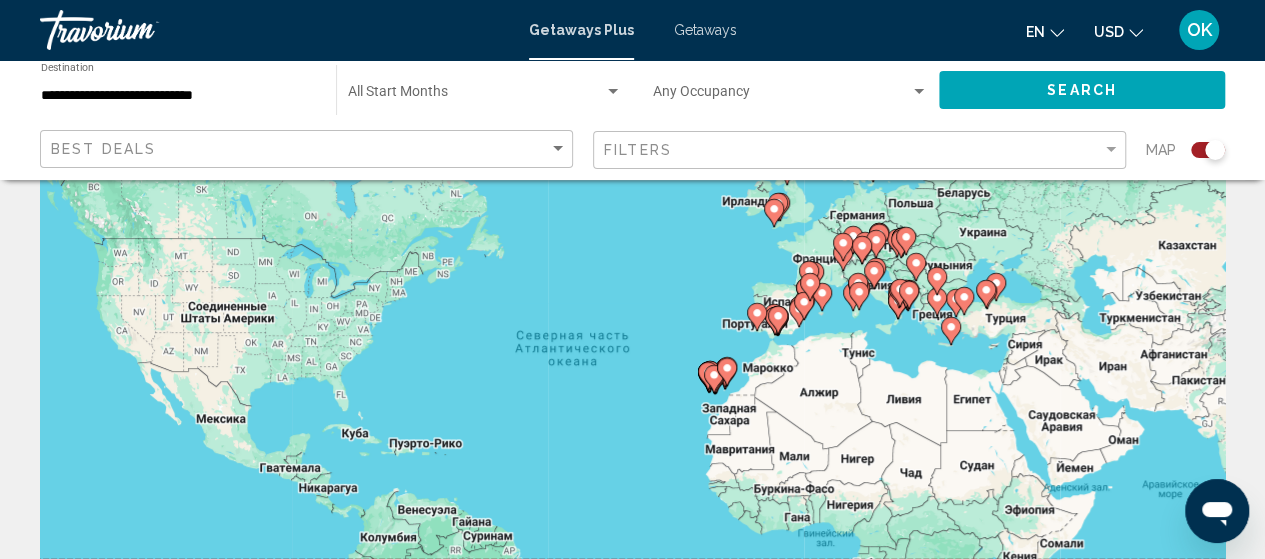 scroll, scrollTop: 0, scrollLeft: 0, axis: both 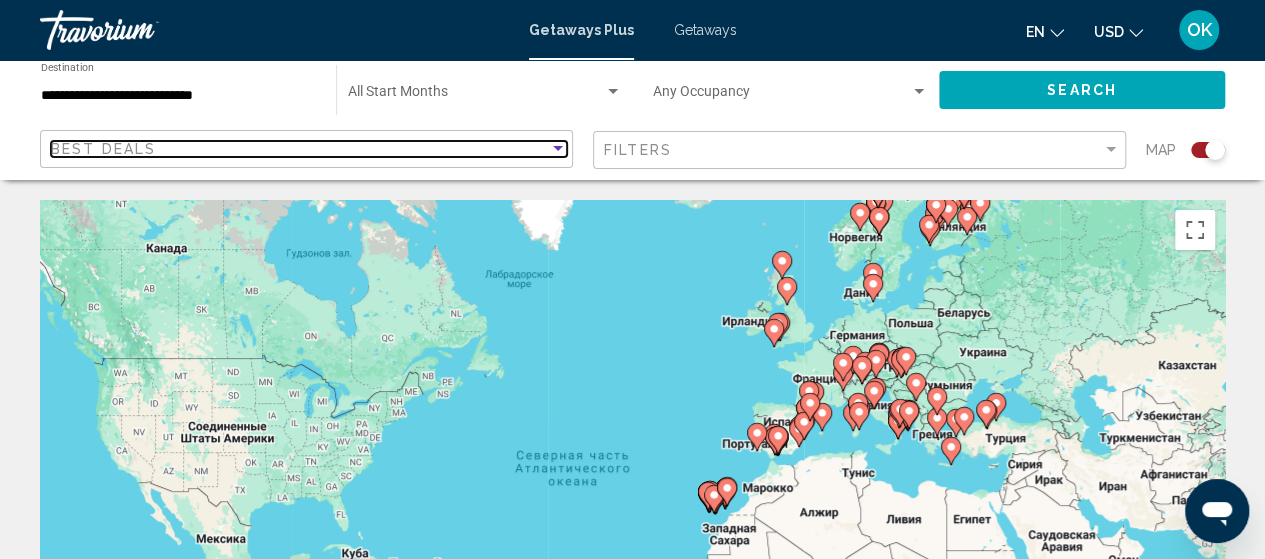 click on "Best Deals" at bounding box center [103, 149] 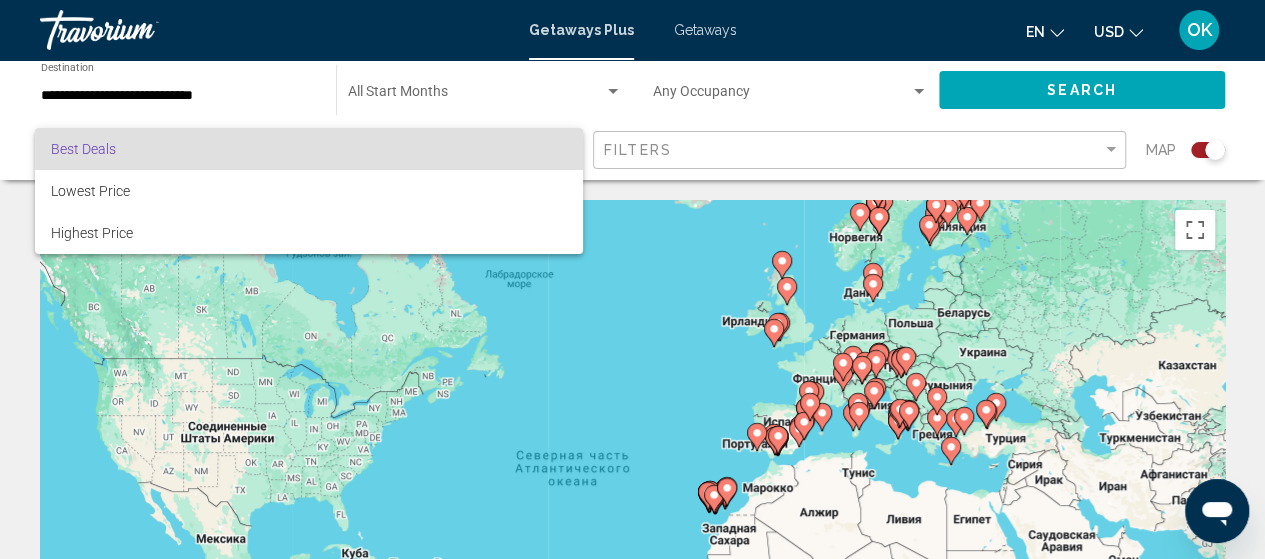 click at bounding box center (632, 279) 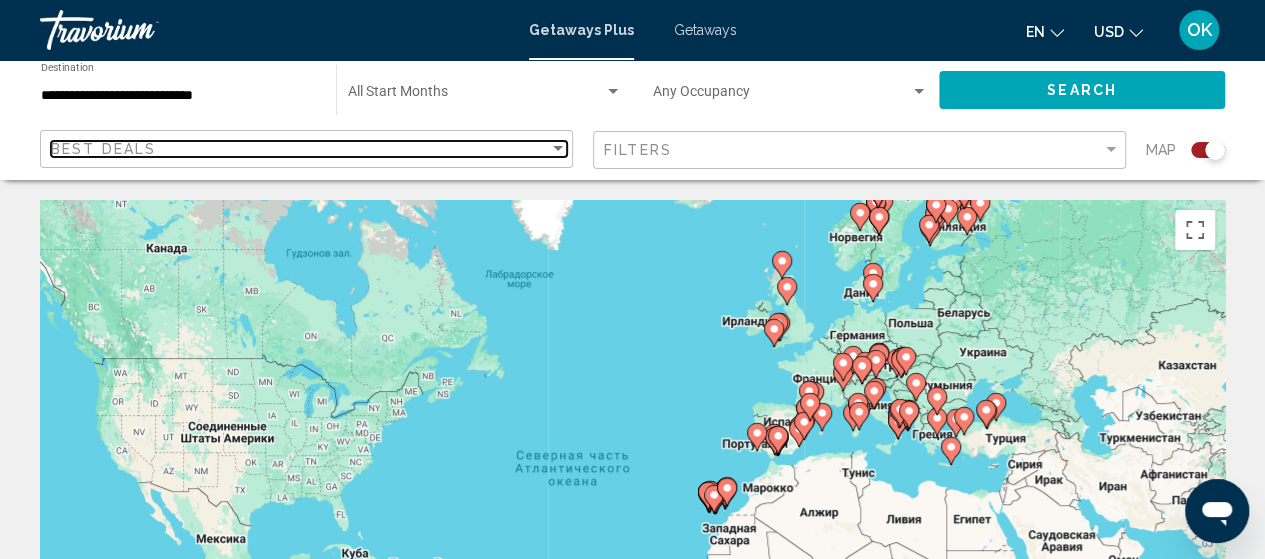 click on "Best Deals" at bounding box center (300, 149) 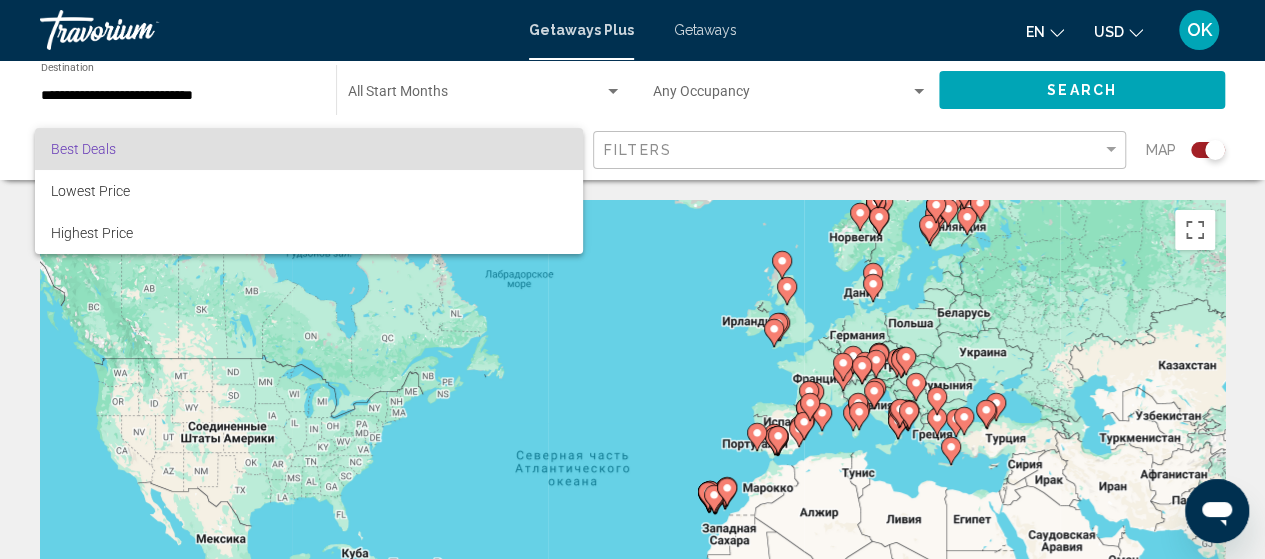 click at bounding box center (632, 279) 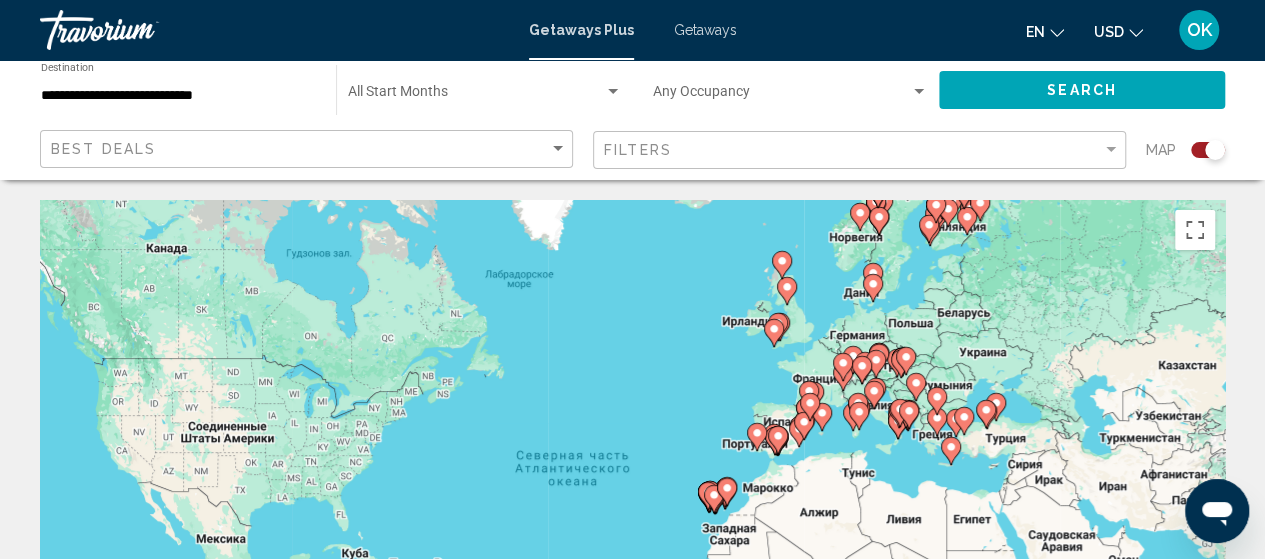 click on "**********" 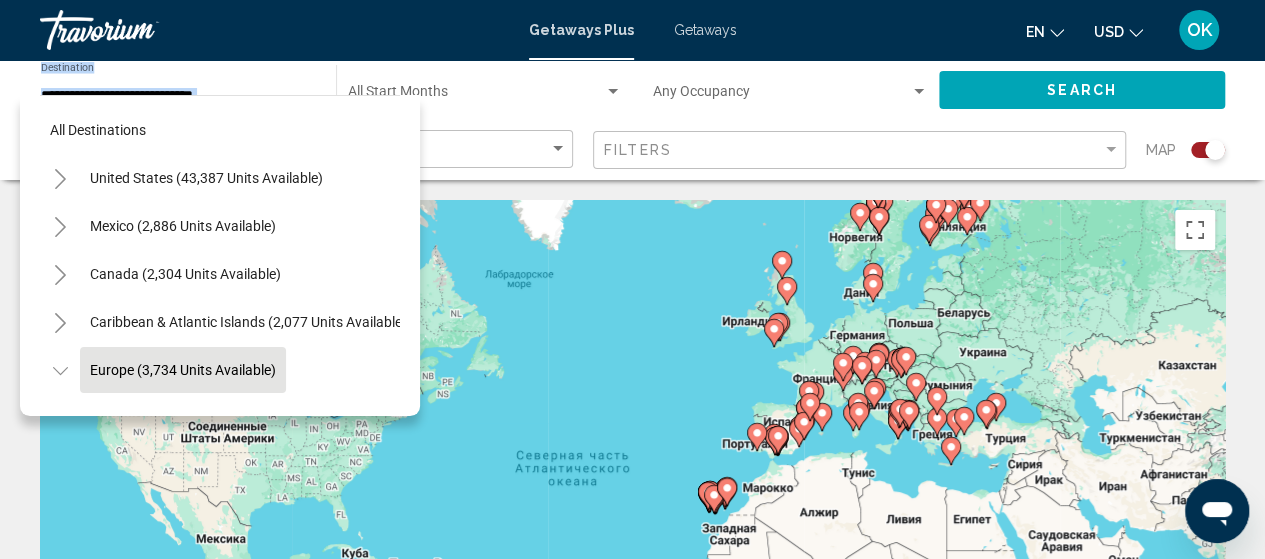 scroll, scrollTop: 126, scrollLeft: 0, axis: vertical 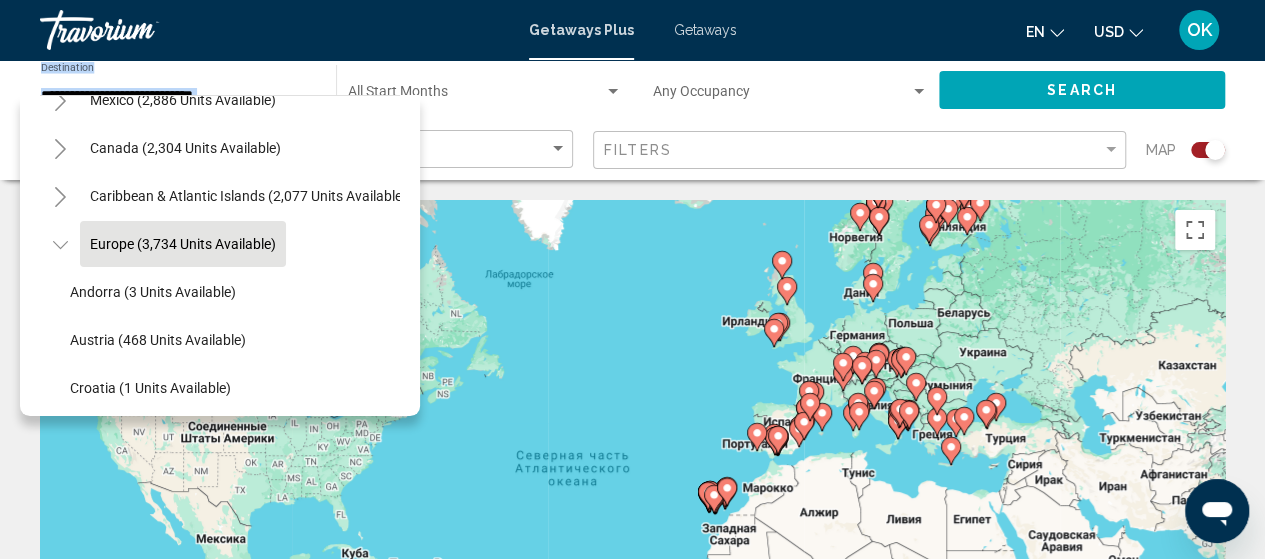 click on "**********" 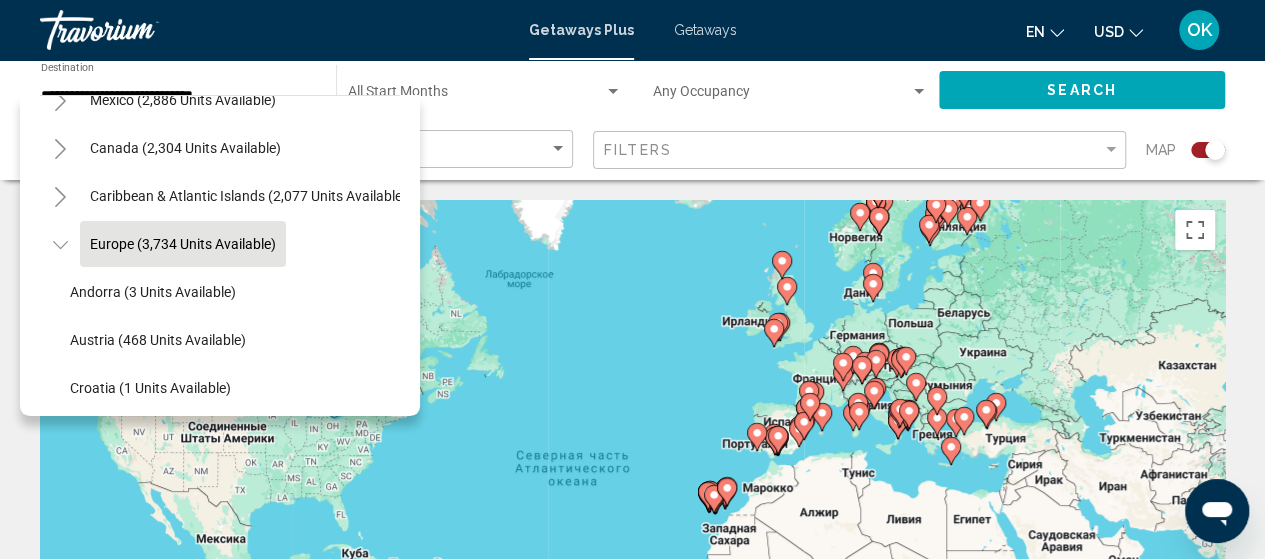 drag, startPoint x: 384, startPoint y: 162, endPoint x: 396, endPoint y: 100, distance: 63.15061 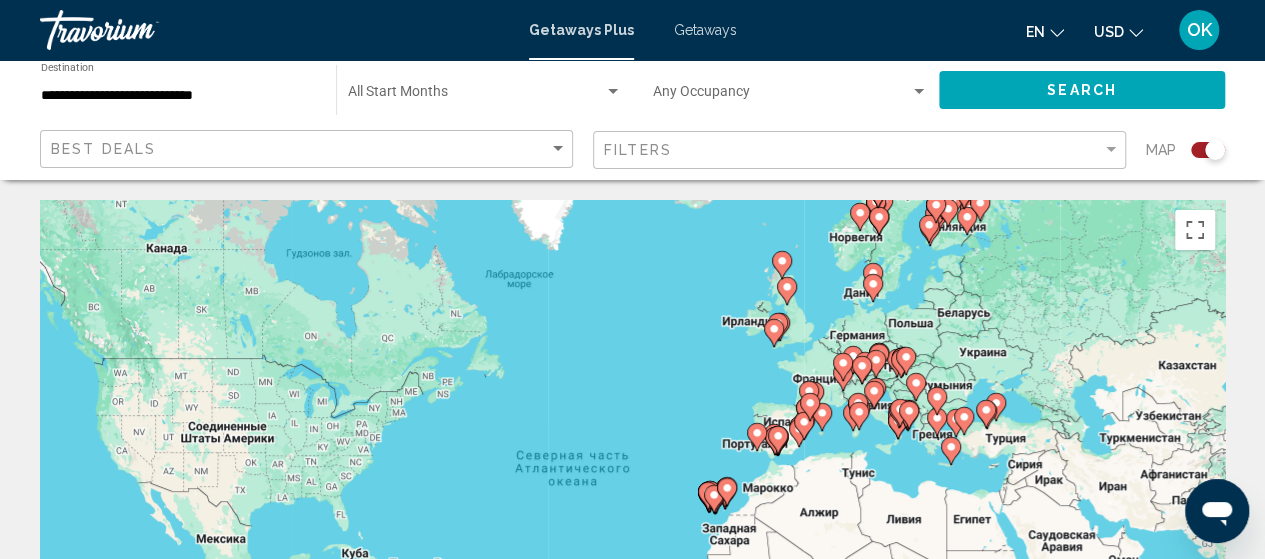 click on "**********" 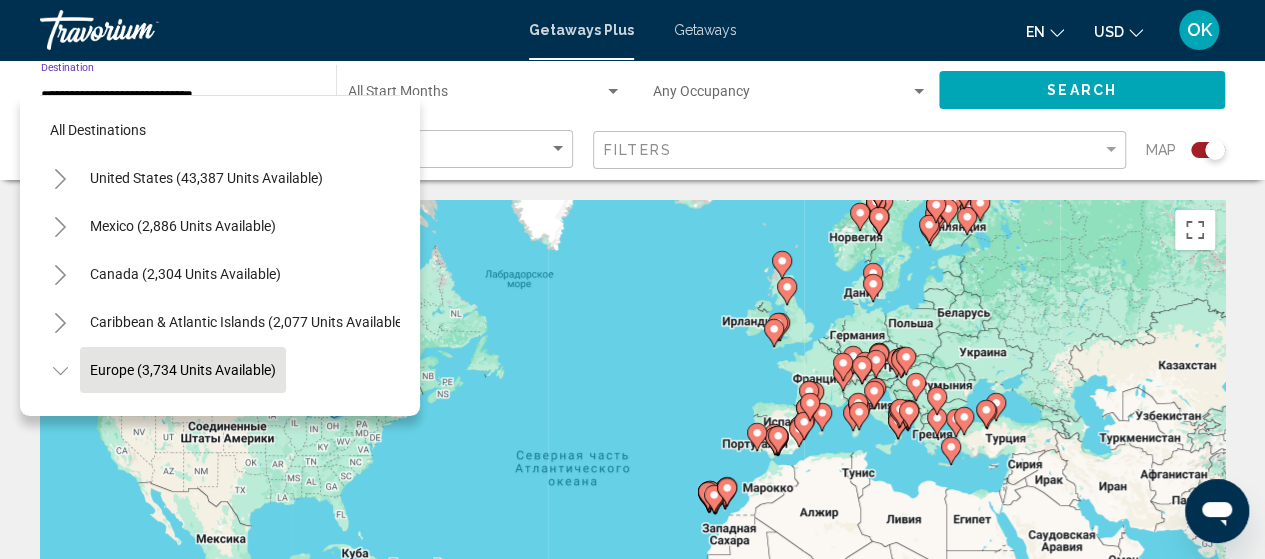 scroll, scrollTop: 126, scrollLeft: 0, axis: vertical 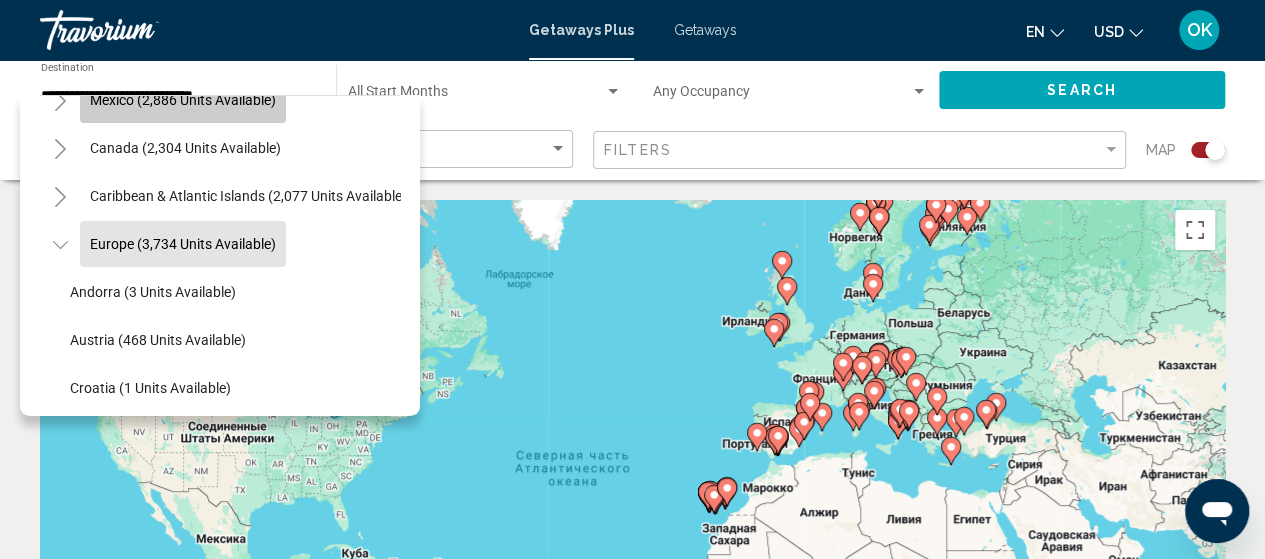 click on "Mexico (2,886 units available)" 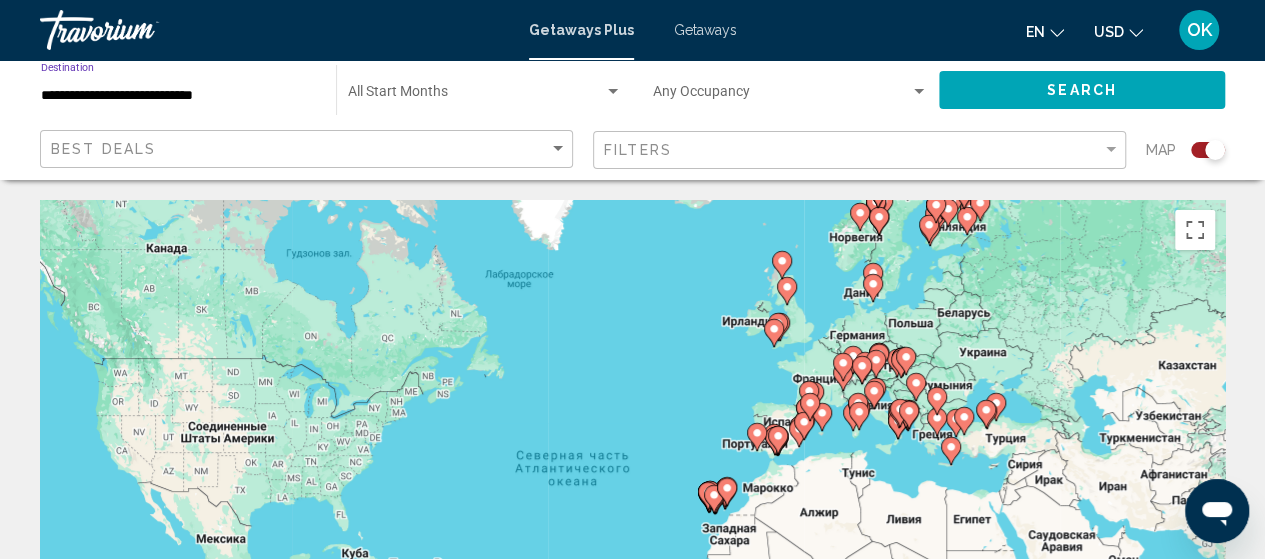 click on "**********" at bounding box center (178, 96) 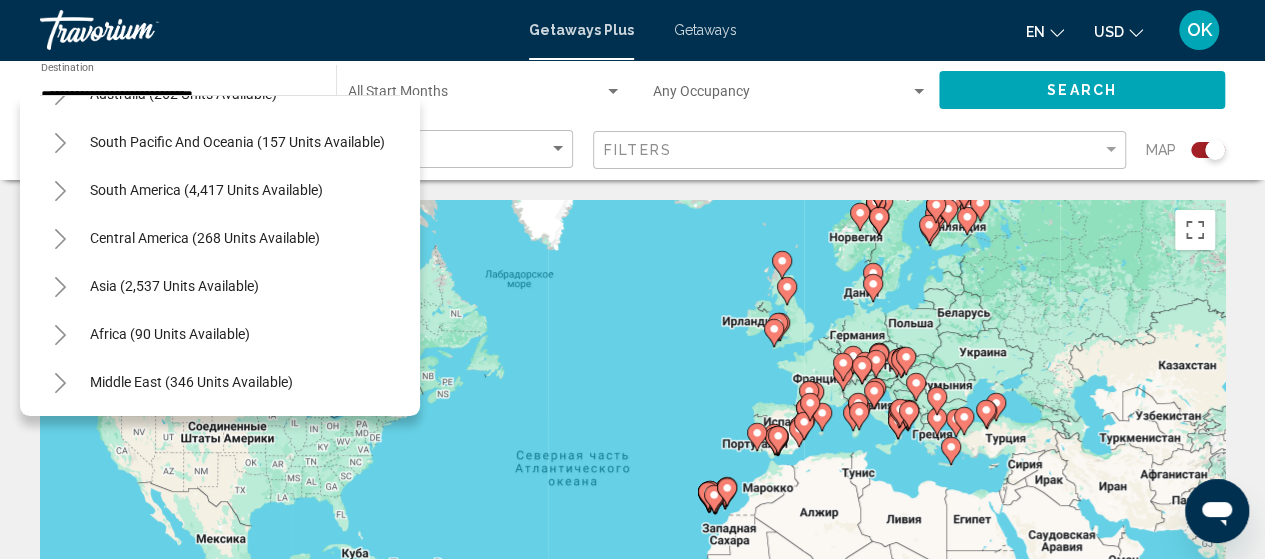 scroll, scrollTop: 1635, scrollLeft: 0, axis: vertical 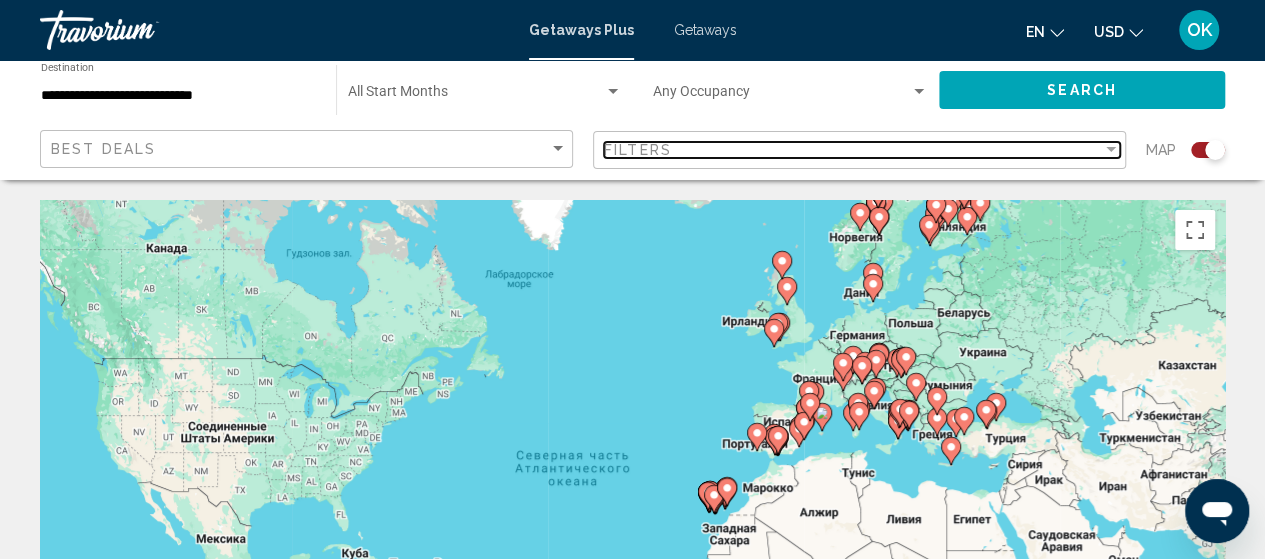 click on "Filters" at bounding box center (853, 150) 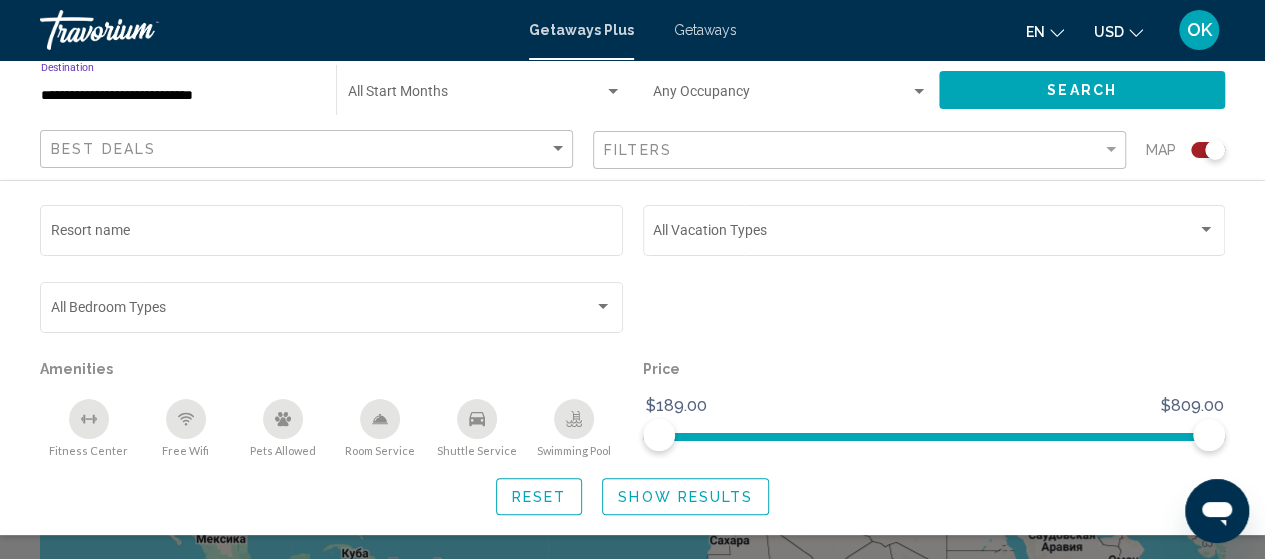 click on "**********" at bounding box center (178, 96) 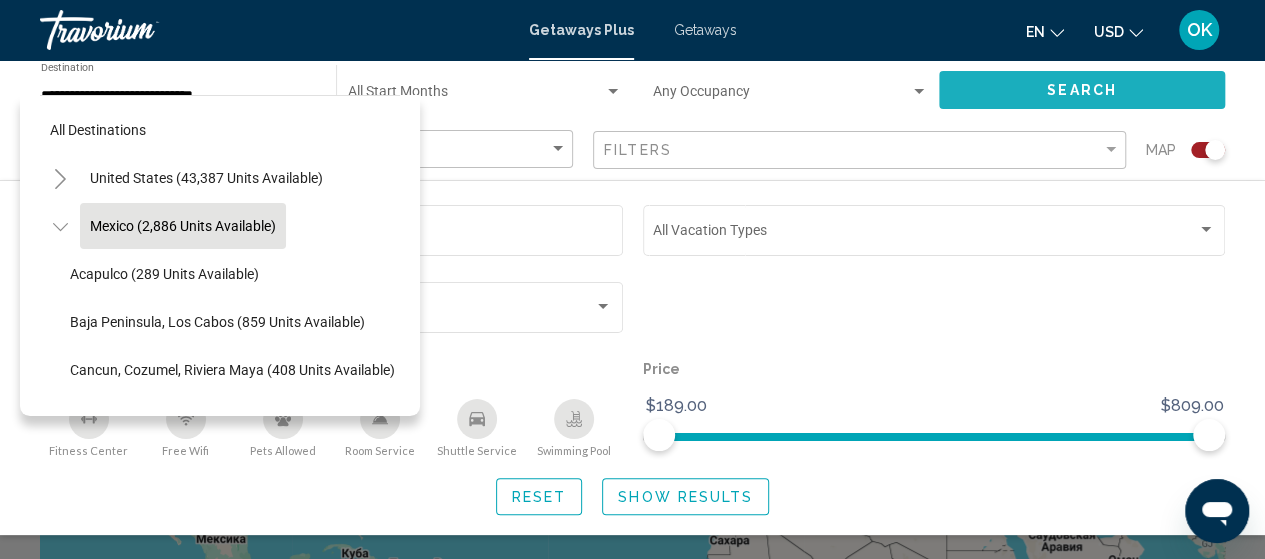 click on "Search" 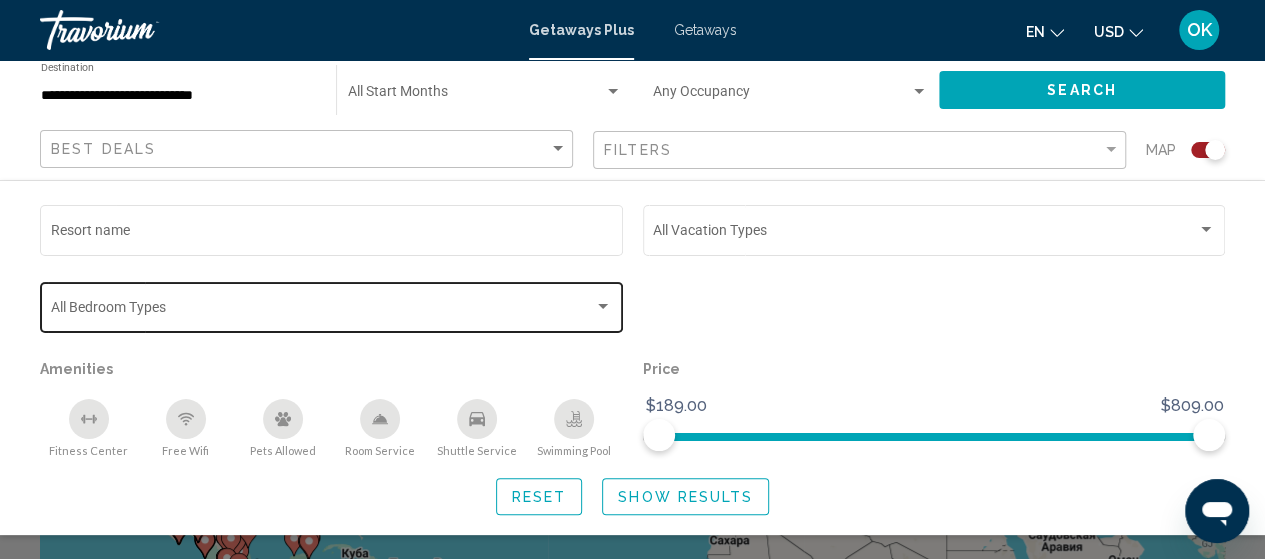 click on "Bedroom Types All Bedroom Types" 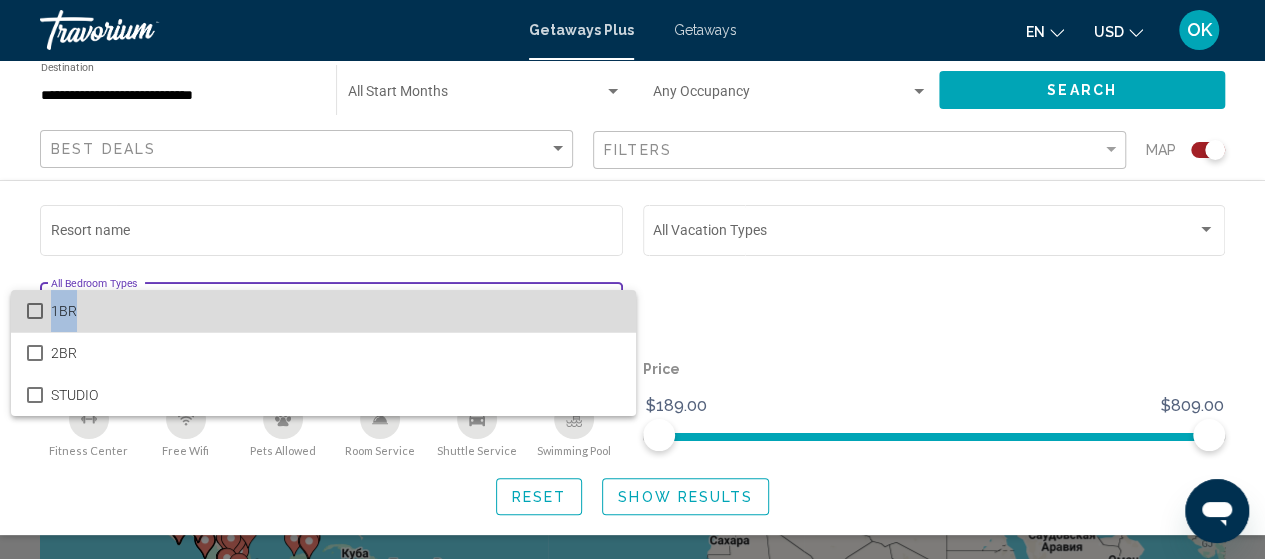 drag, startPoint x: 539, startPoint y: 299, endPoint x: 593, endPoint y: 535, distance: 242.09915 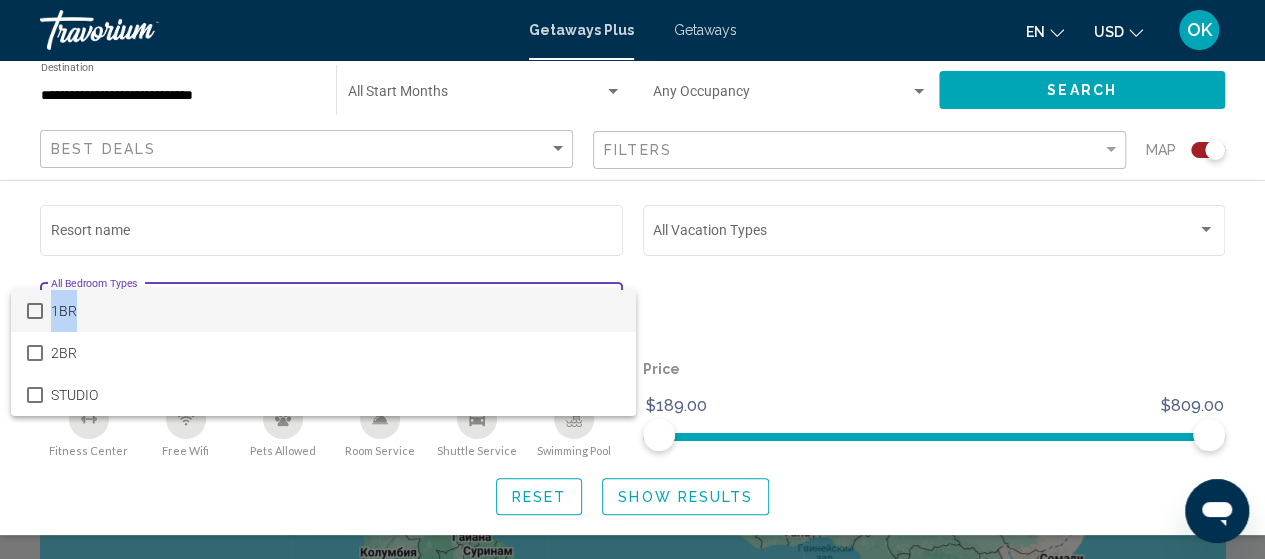 scroll, scrollTop: 113, scrollLeft: 0, axis: vertical 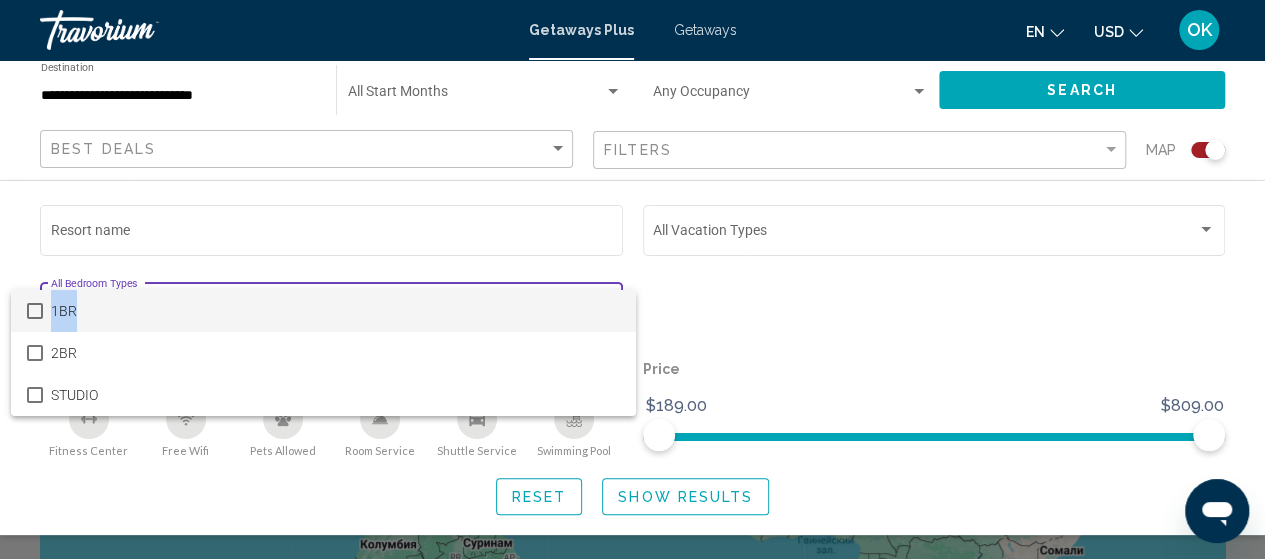 click at bounding box center (632, 279) 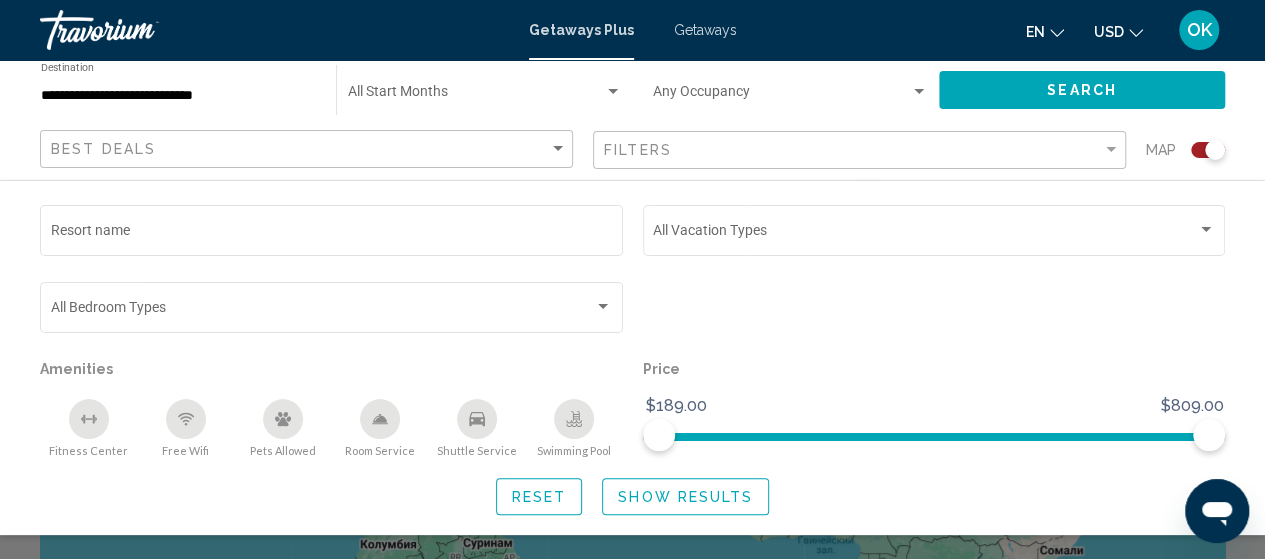 click 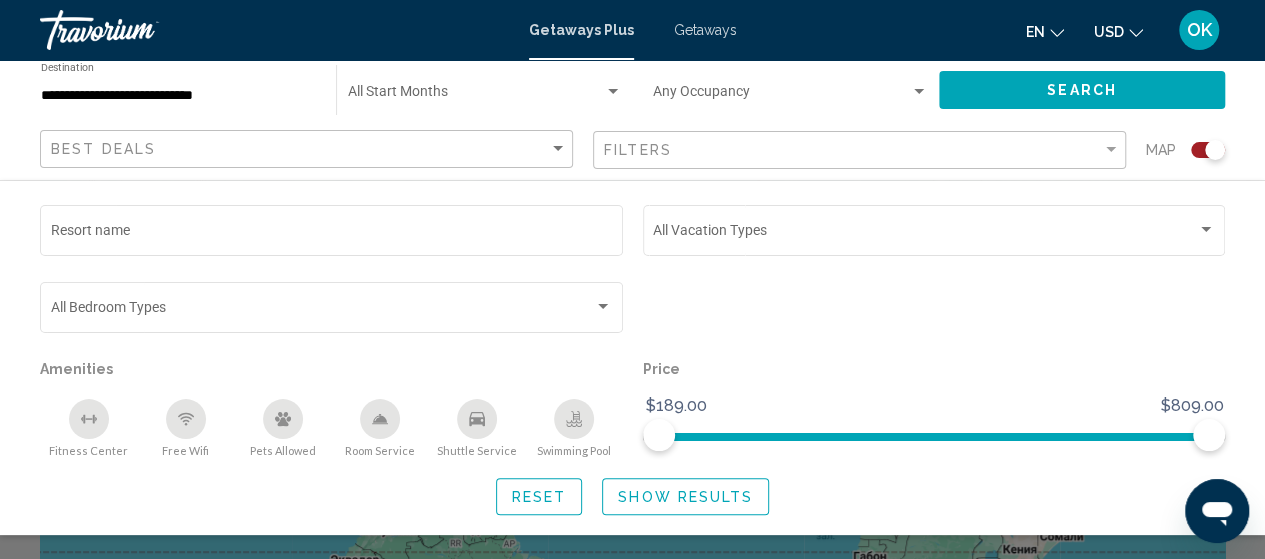 scroll, scrollTop: 132, scrollLeft: 0, axis: vertical 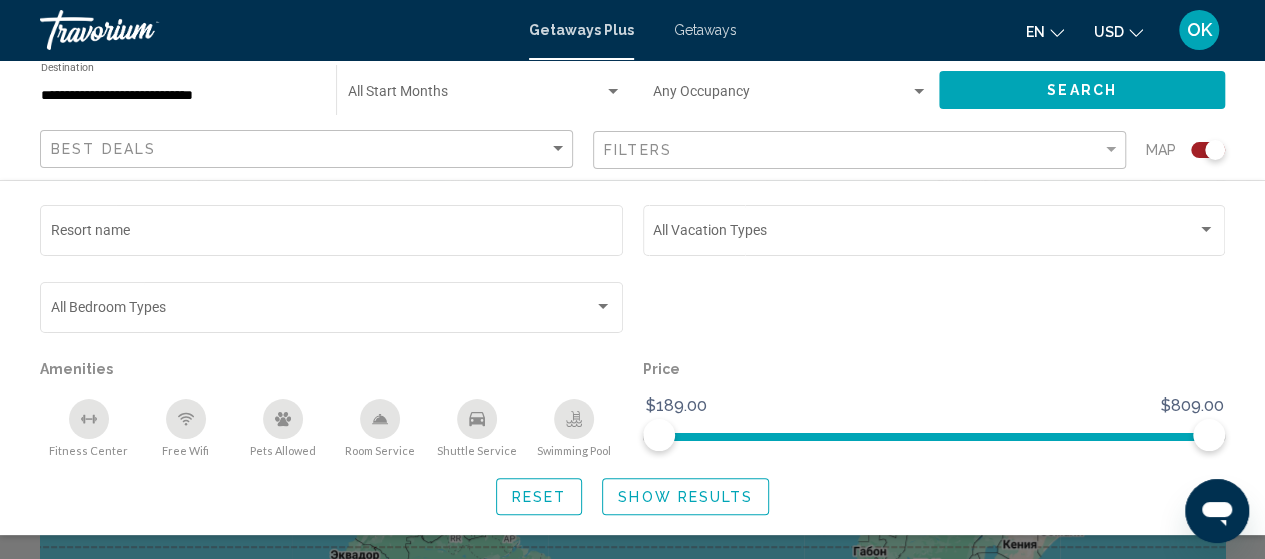 click on "**********" 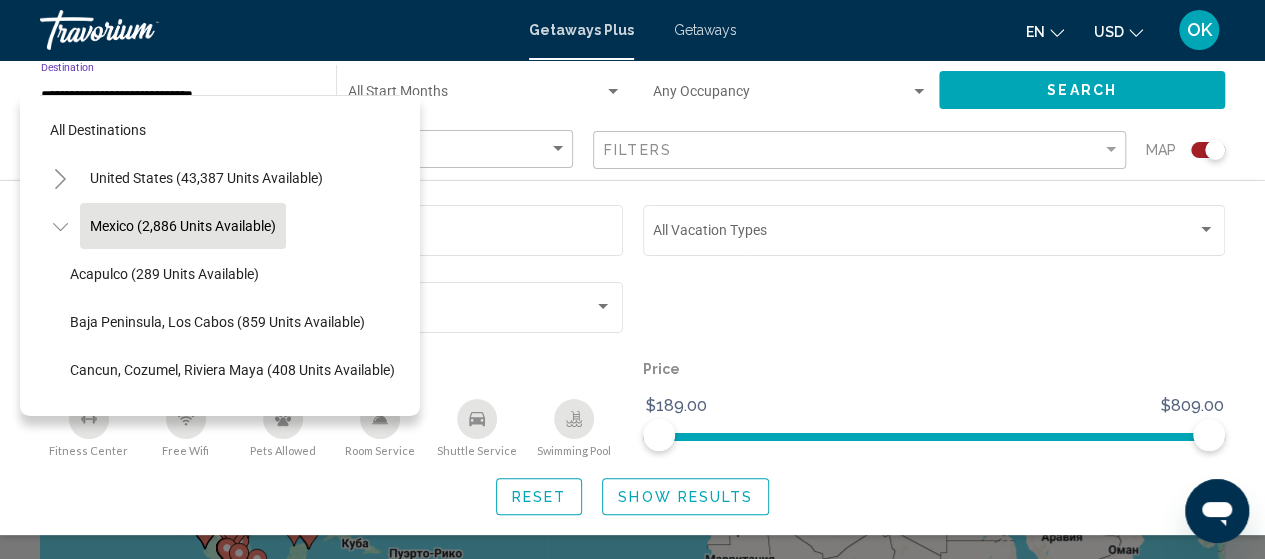 scroll, scrollTop: 7, scrollLeft: 0, axis: vertical 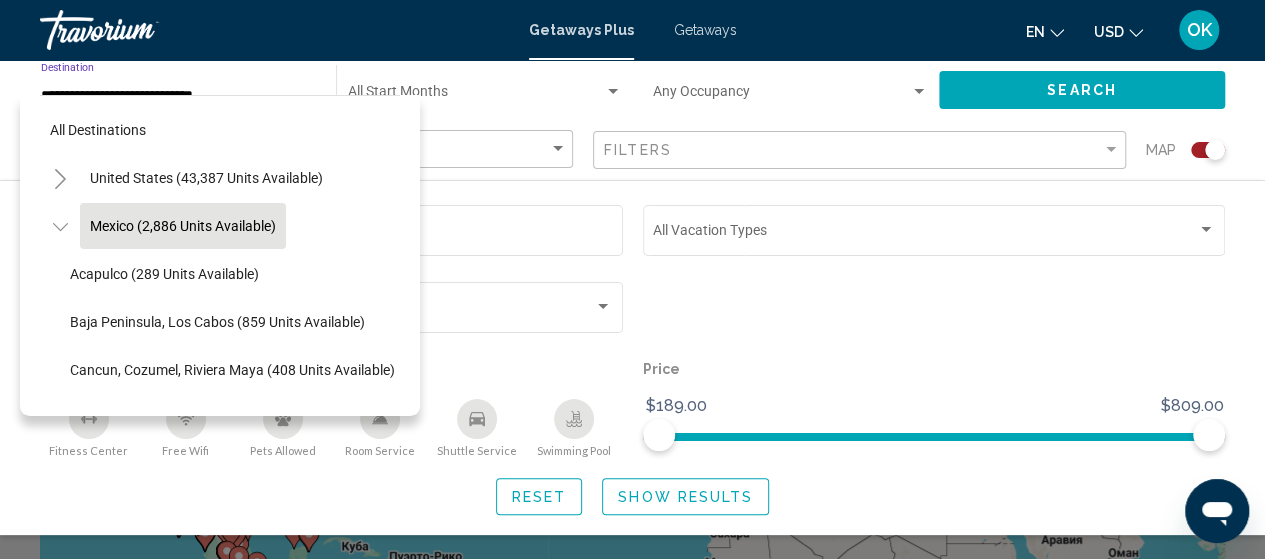 click 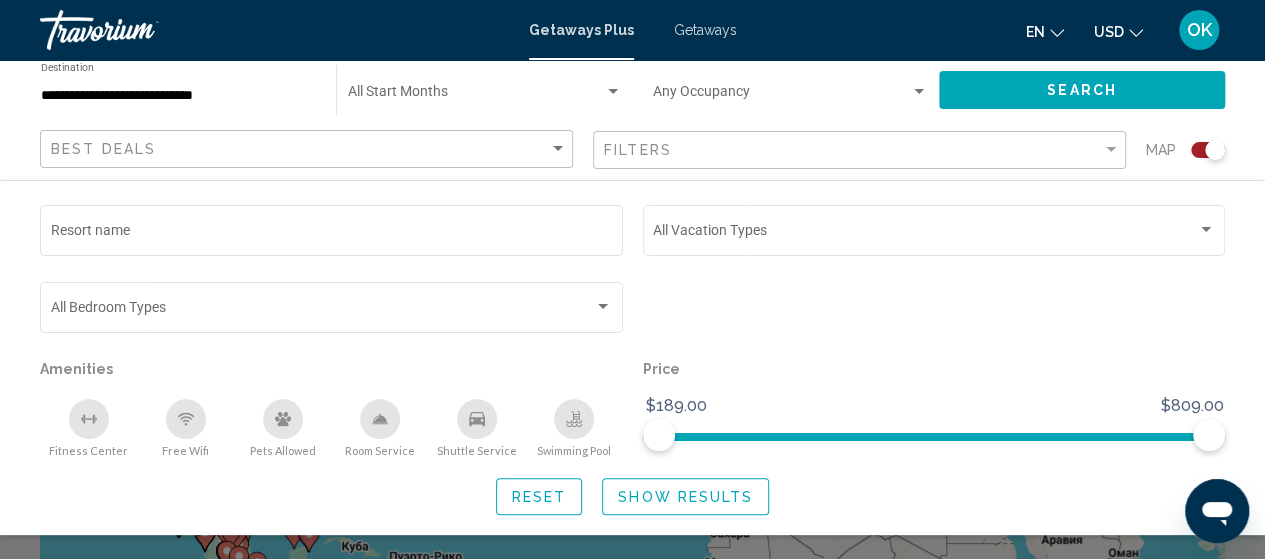 click on "**********" at bounding box center [178, 96] 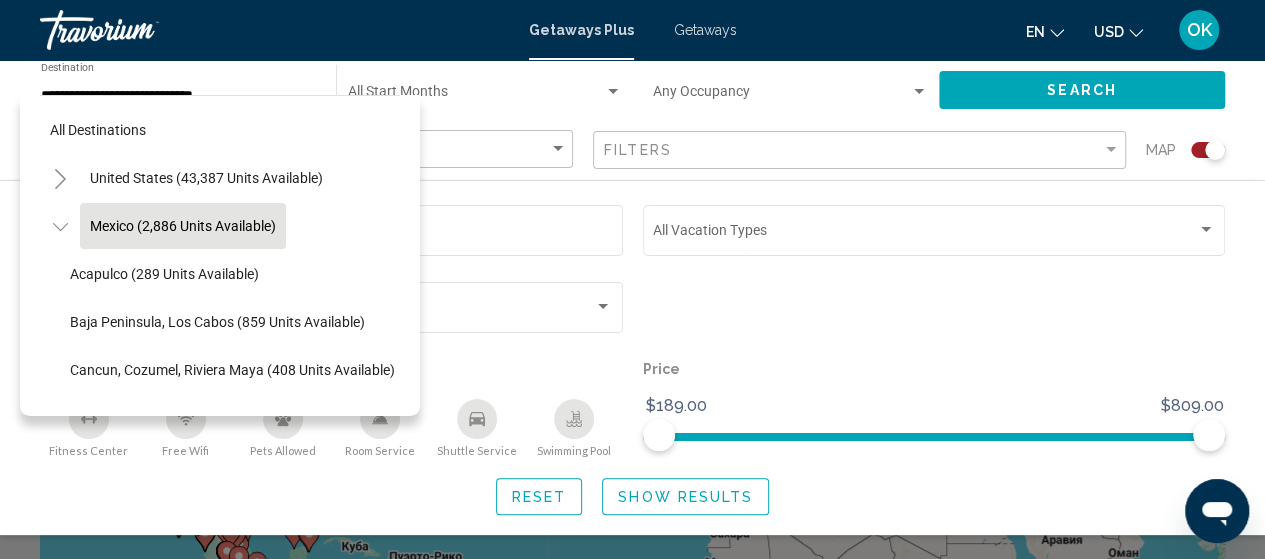 click on "All destinations
United States (43,387 units available)
Mexico (2,886 units available)   Acapulco (289 units available)   Baja Peninsula, Los Cabos (859 units available)   Cancun, Cozumel, Riviera Maya (408 units available)   Gulf of Mexico (23 units available)   Inland (184 units available)   Ixtapa (125 units available)   Mazatlan (188 units available)   Oaxaca (4 units available)   Pacific Coast (488 units available)   Puerto Vallarta/Jalisco (318 units available)
Canada (2,304 units available)
Caribbean & Atlantic Islands (2,077 units available)
Europe (3,734 units available)
Australia (262 units available)
South Pacific and Oceania (157 units available)
South America (4,417 units available)
Central America (268 units available)
Asia (2,537 units available)" at bounding box center [220, 251] 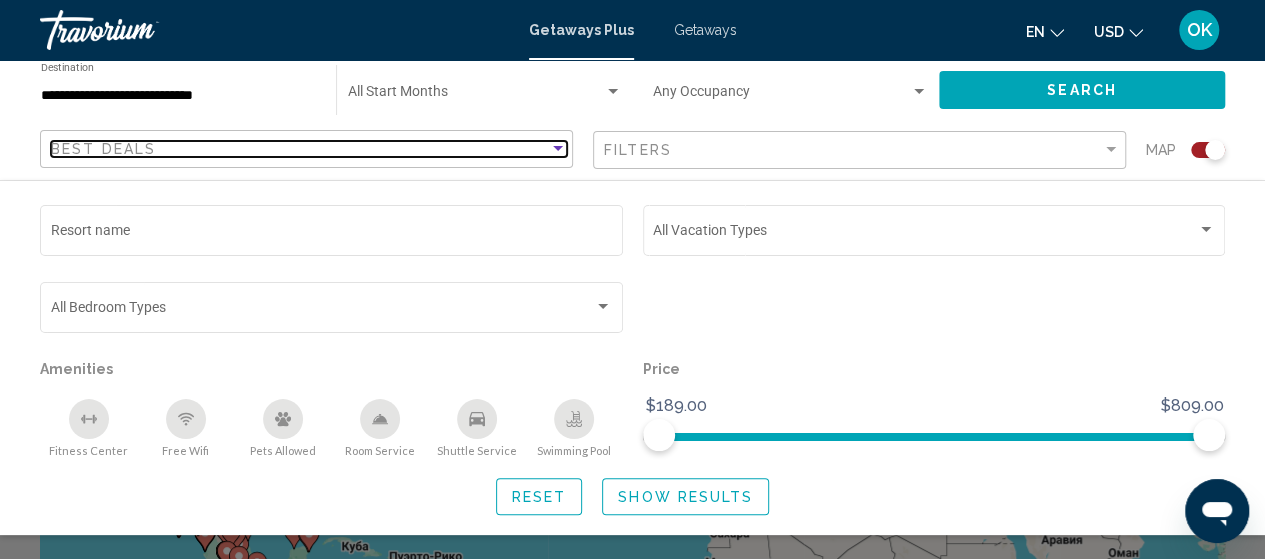 drag, startPoint x: 418, startPoint y: 55, endPoint x: 108, endPoint y: 143, distance: 322.24835 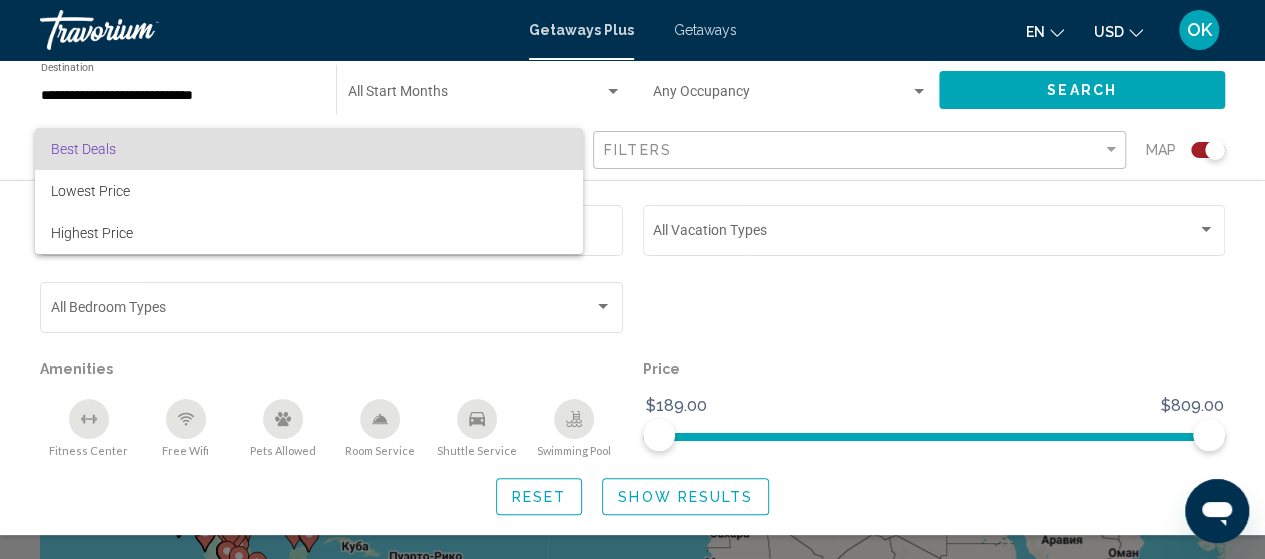 click at bounding box center [632, 279] 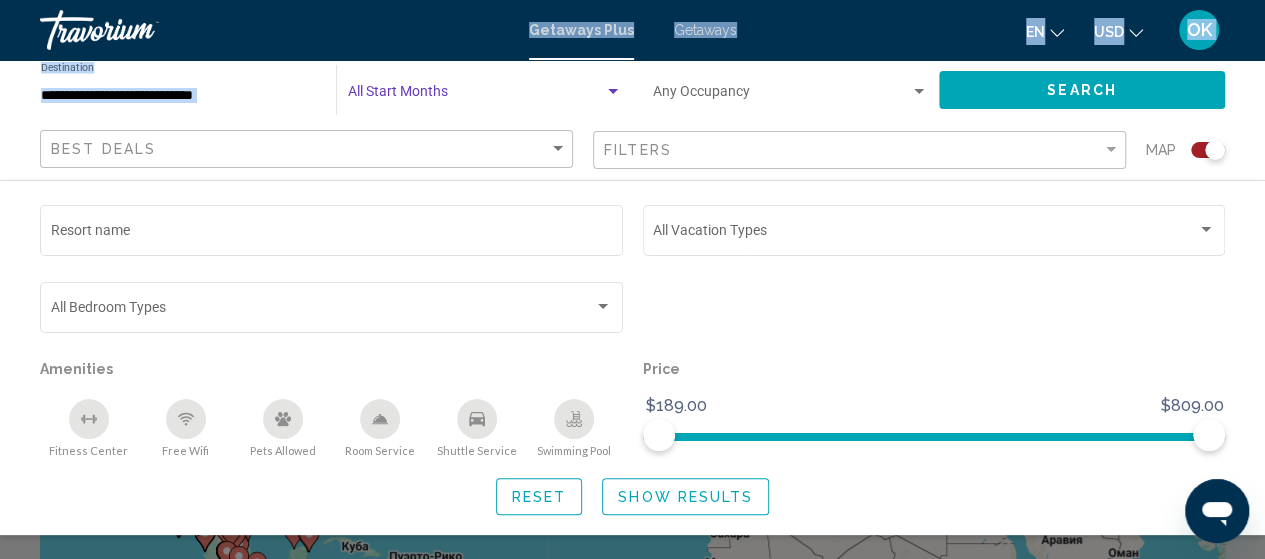drag, startPoint x: 520, startPoint y: 94, endPoint x: 214, endPoint y: 48, distance: 309.4382 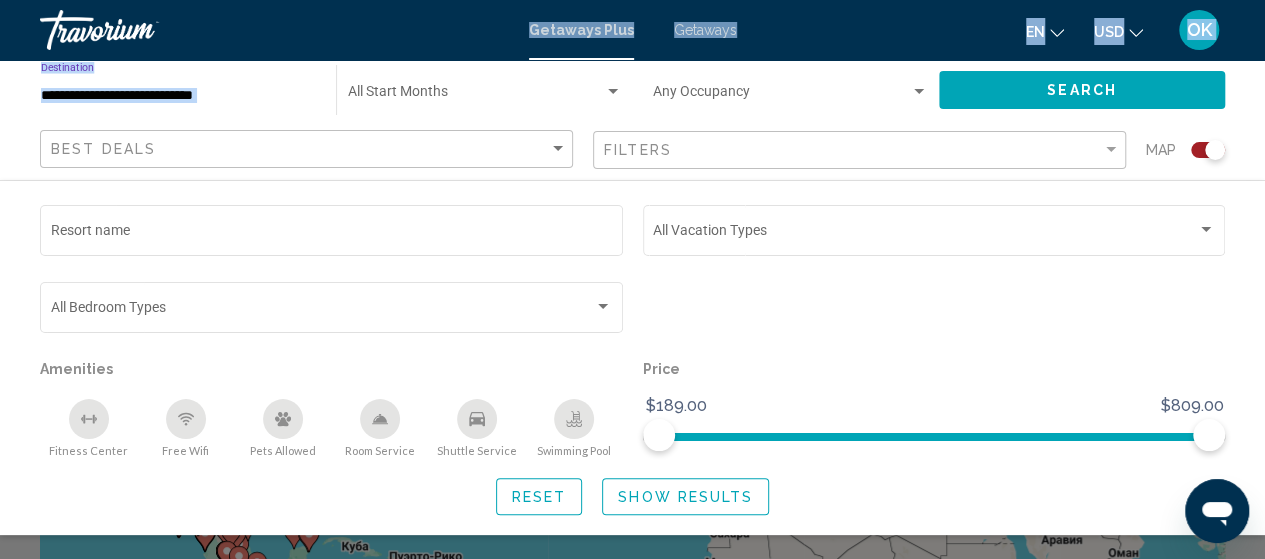click on "**********" at bounding box center (178, 96) 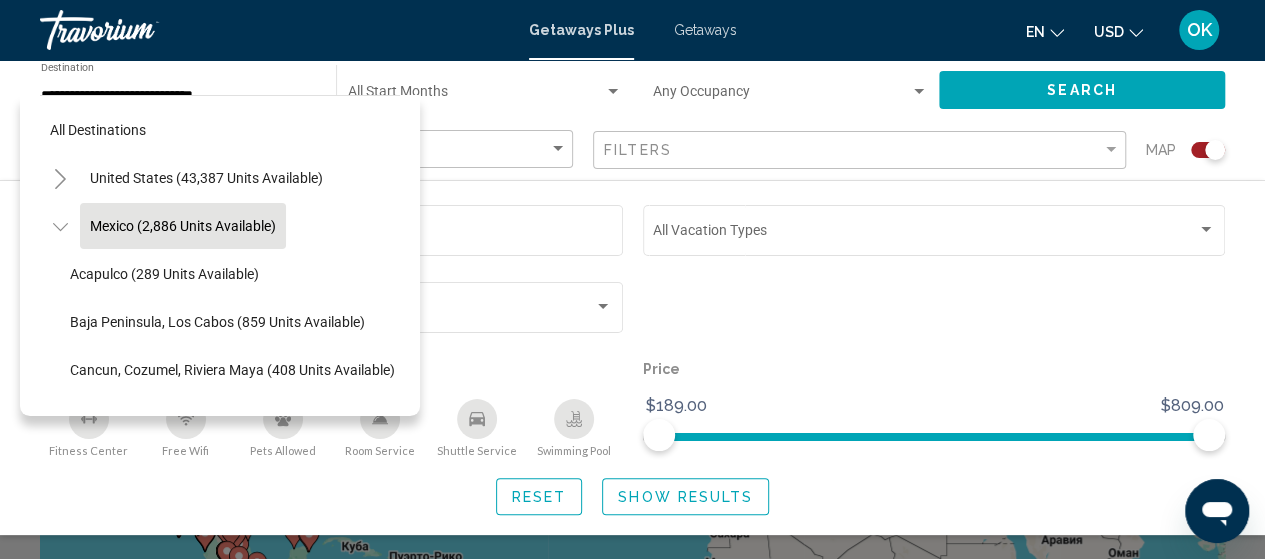 click on "All destinations
United States (43,387 units available)
Mexico (2,886 units available)   Acapulco (289 units available)   Baja Peninsula, Los Cabos (859 units available)   Cancun, Cozumel, Riviera Maya (408 units available)   Gulf of Mexico (23 units available)   Inland (184 units available)   Ixtapa (125 units available)   Mazatlan (188 units available)   Oaxaca (4 units available)   Pacific Coast (488 units available)   Puerto Vallarta/Jalisco (318 units available)
Canada (2,304 units available)
Caribbean & Atlantic Islands (2,077 units available)
Europe (3,734 units available)
Australia (262 units available)
South Pacific and Oceania (157 units available)
South America (4,417 units available)
Central America (268 units available)
Asia (2,537 units available)" at bounding box center (220, 251) 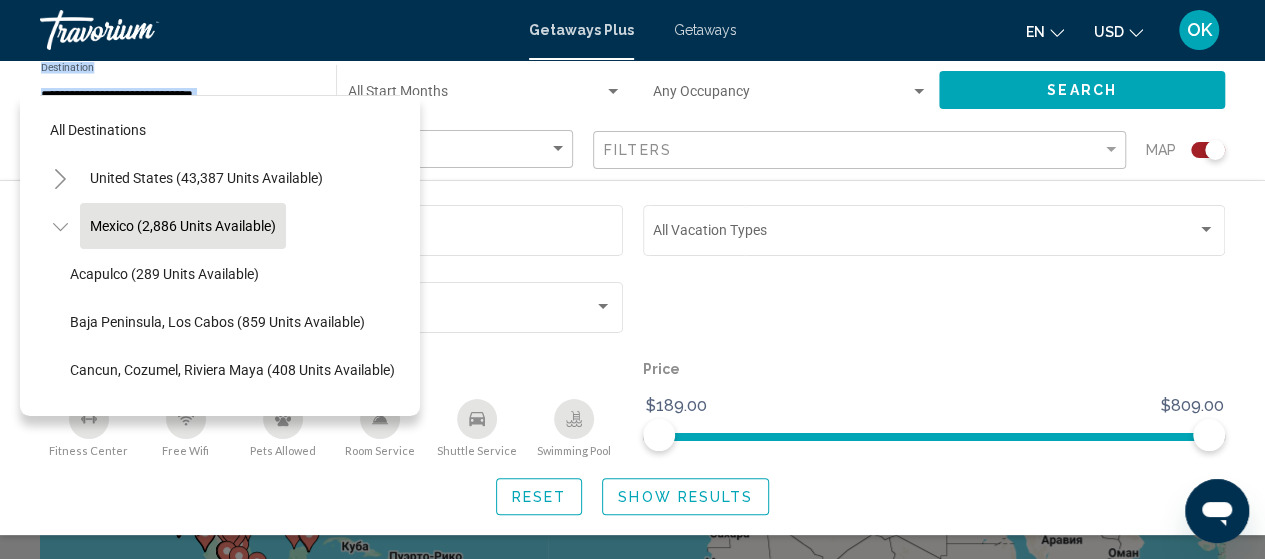 click on "**********" 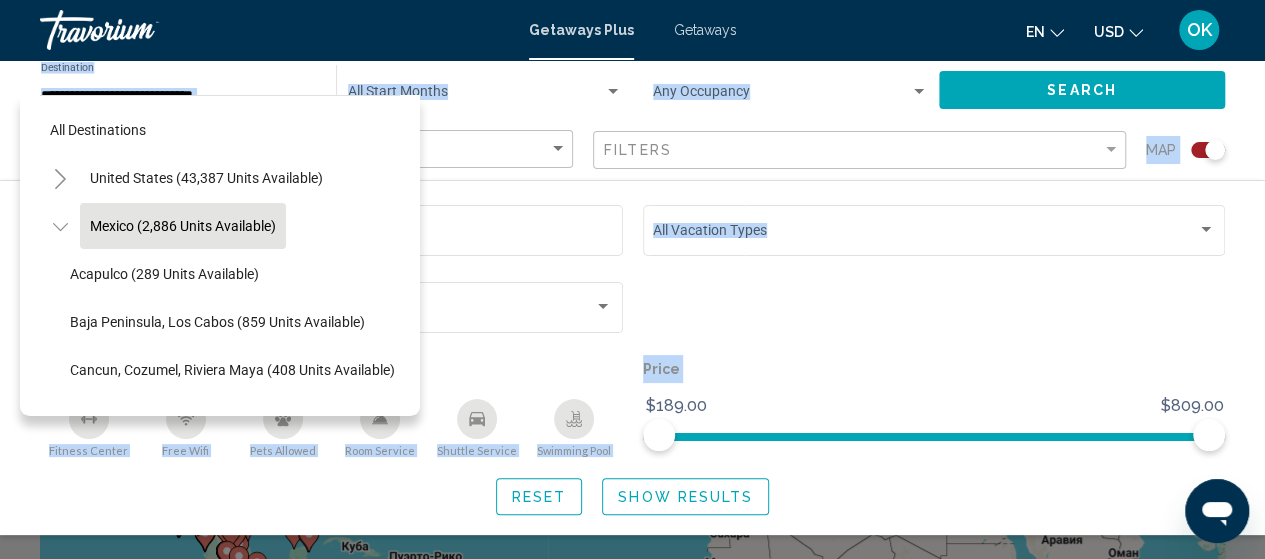 drag, startPoint x: 263, startPoint y: 68, endPoint x: 475, endPoint y: -101, distance: 271.11804 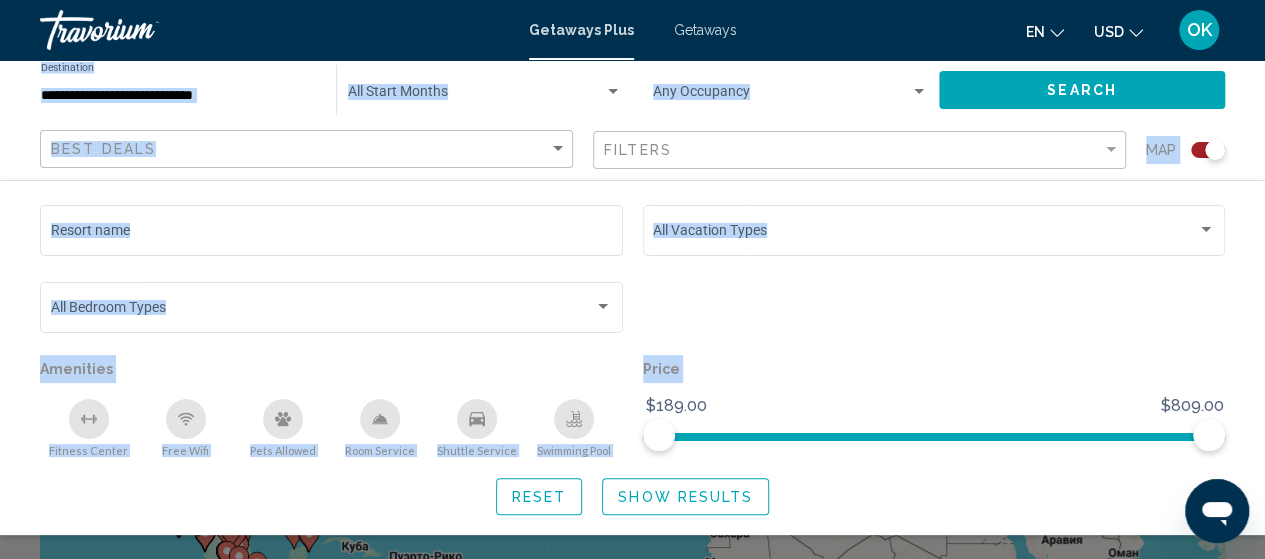 click 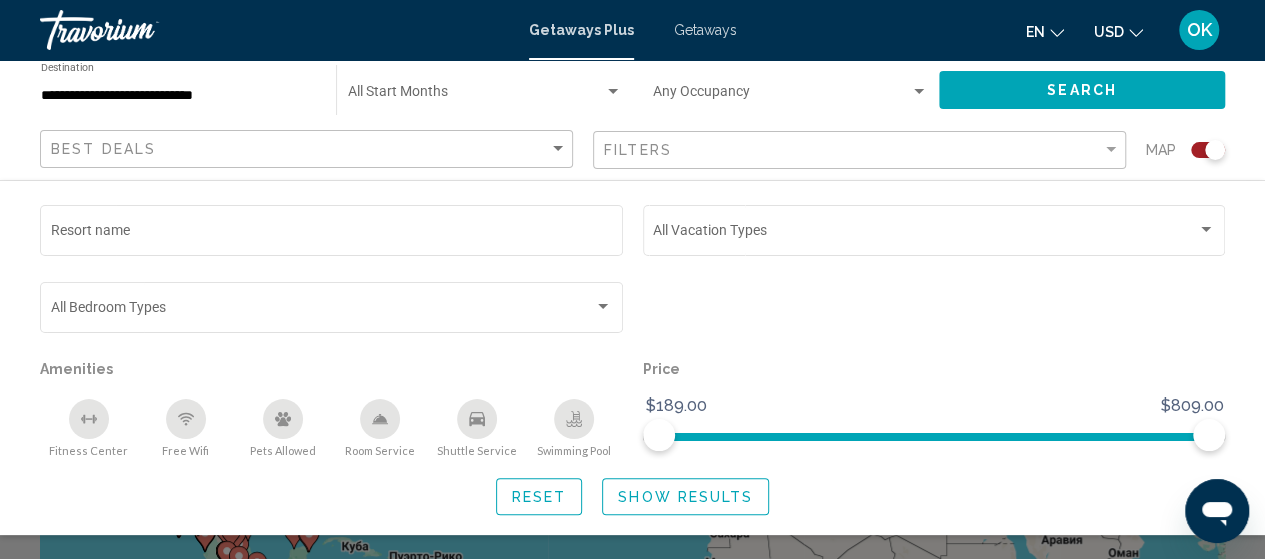 click 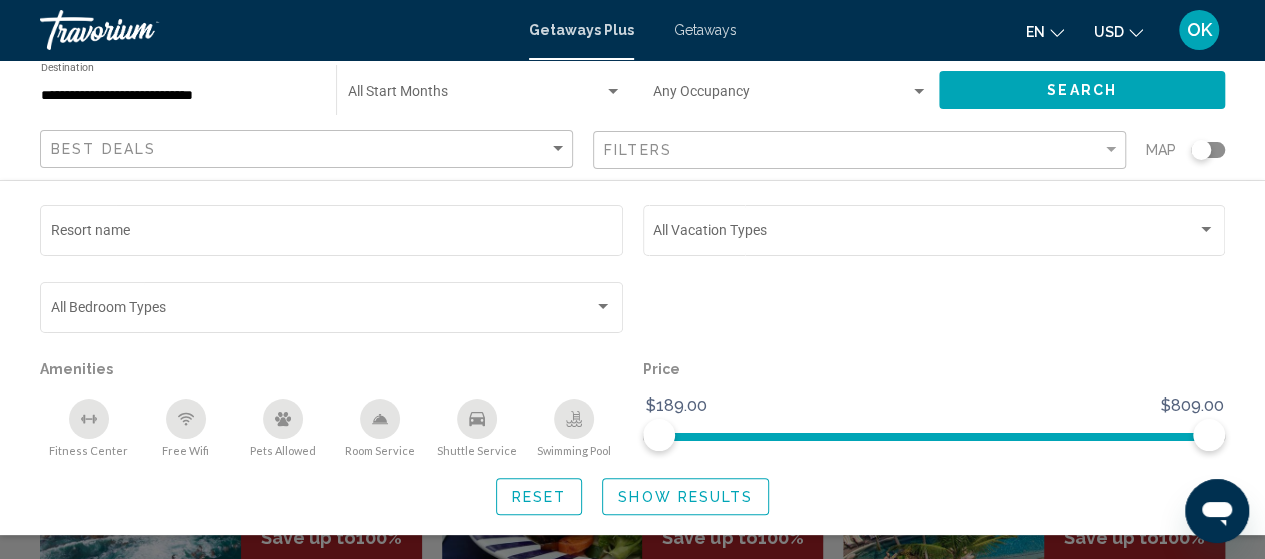 click 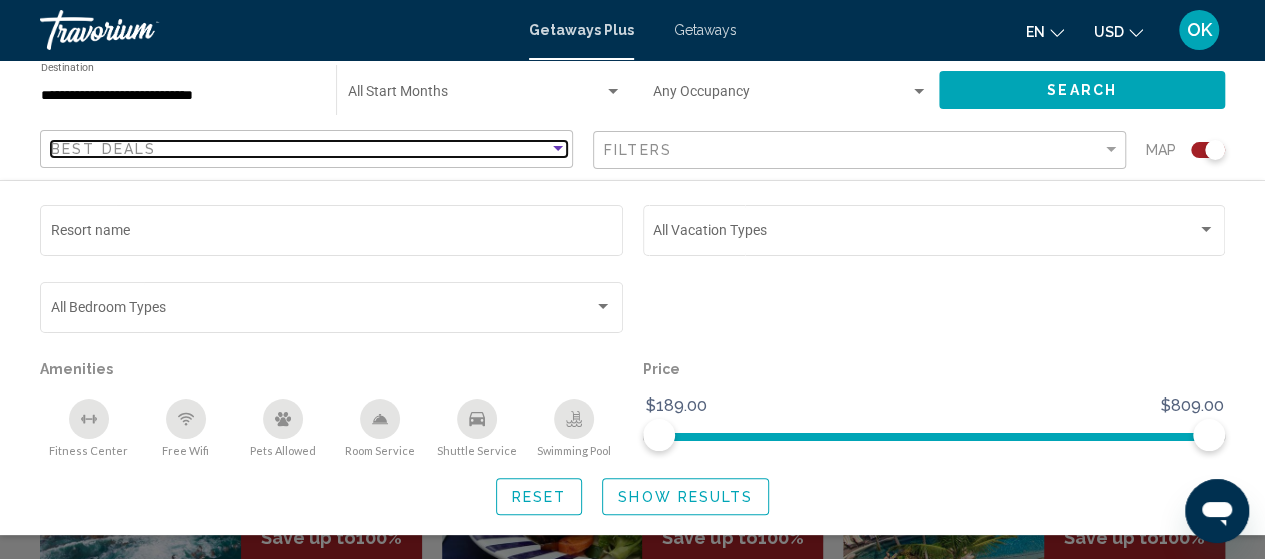 click on "Best Deals" at bounding box center [300, 149] 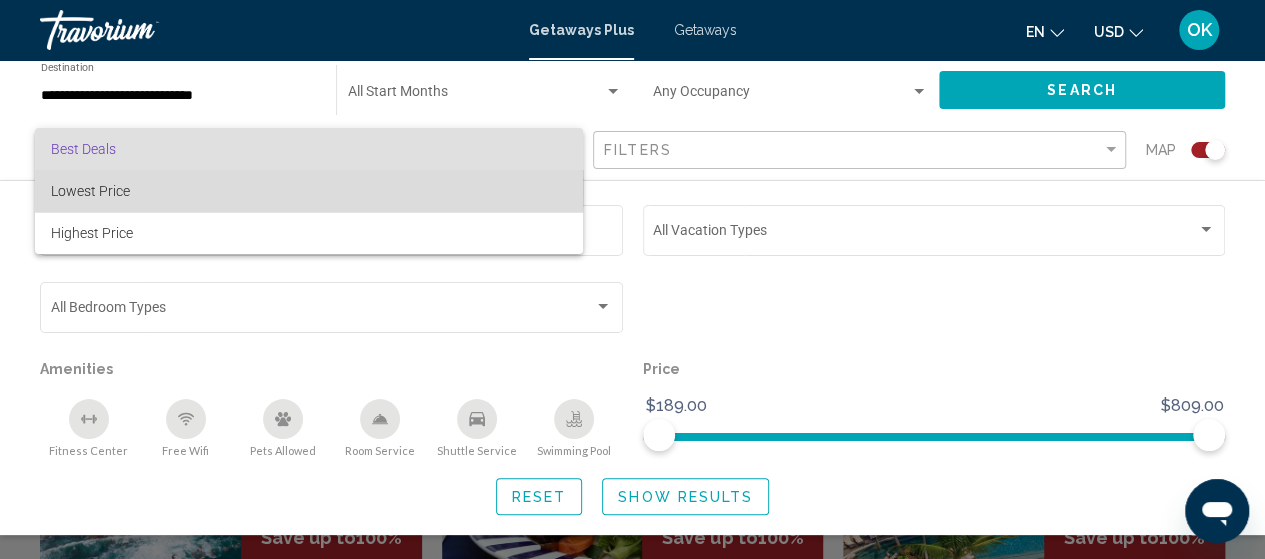 click on "Lowest Price" at bounding box center [309, 191] 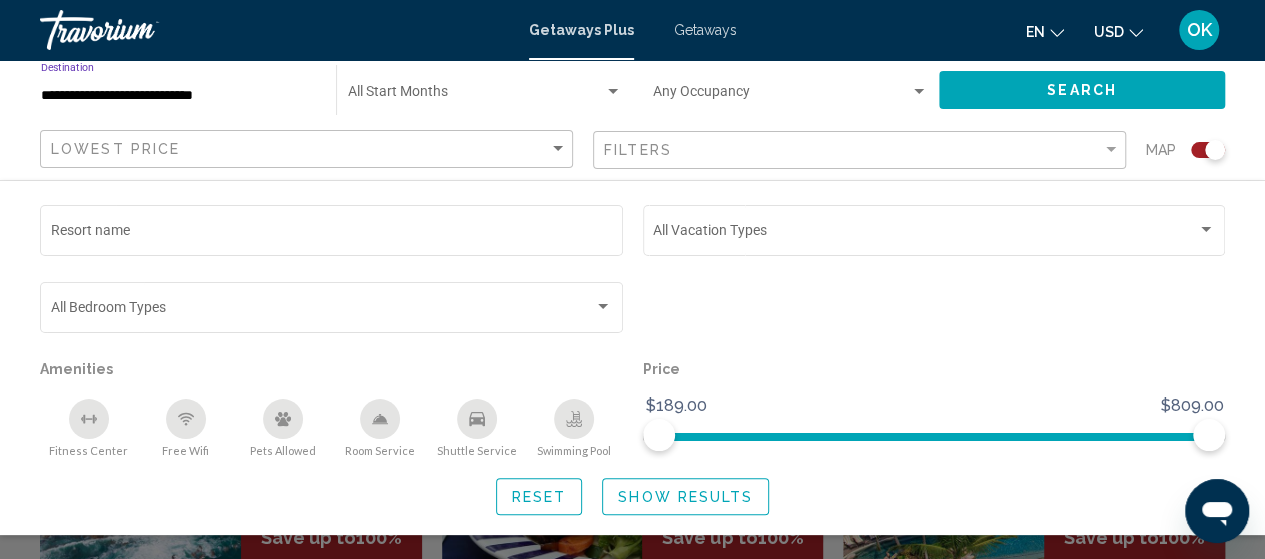 click on "**********" at bounding box center (178, 96) 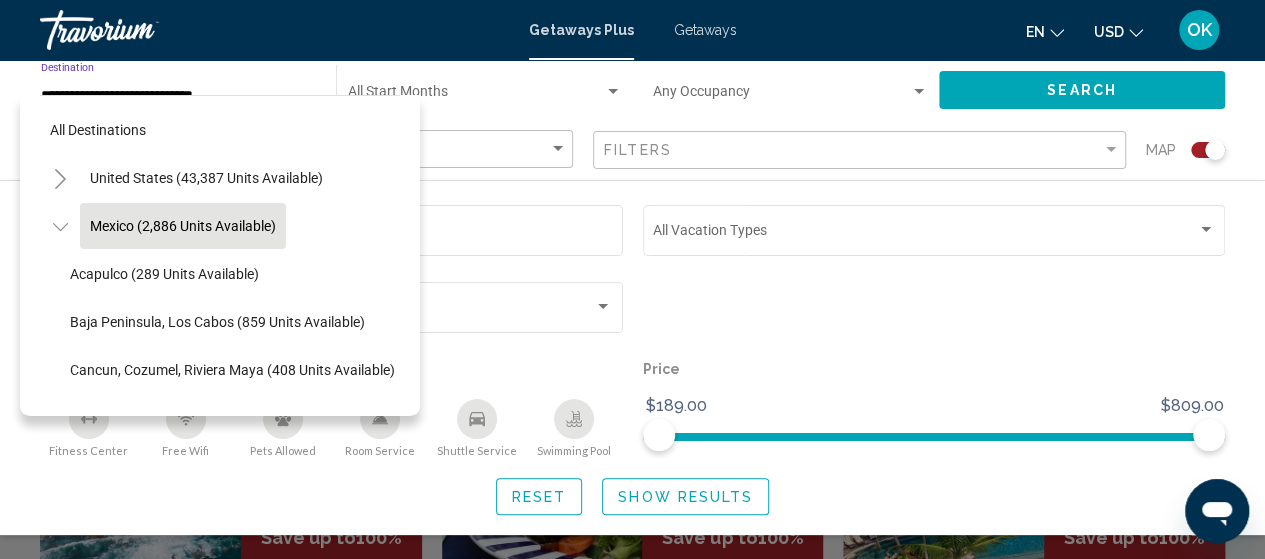 click on "Resort name Vacation Types All Vacation Types Bedroom Types All Bedroom Types Amenities
Fitness Center
Free Wifi
Pets Allowed
Room Service
Shuttle Service
Swimming Pool Price $189.00 $809.00 $189.00 $809.00 Reset Show Results" 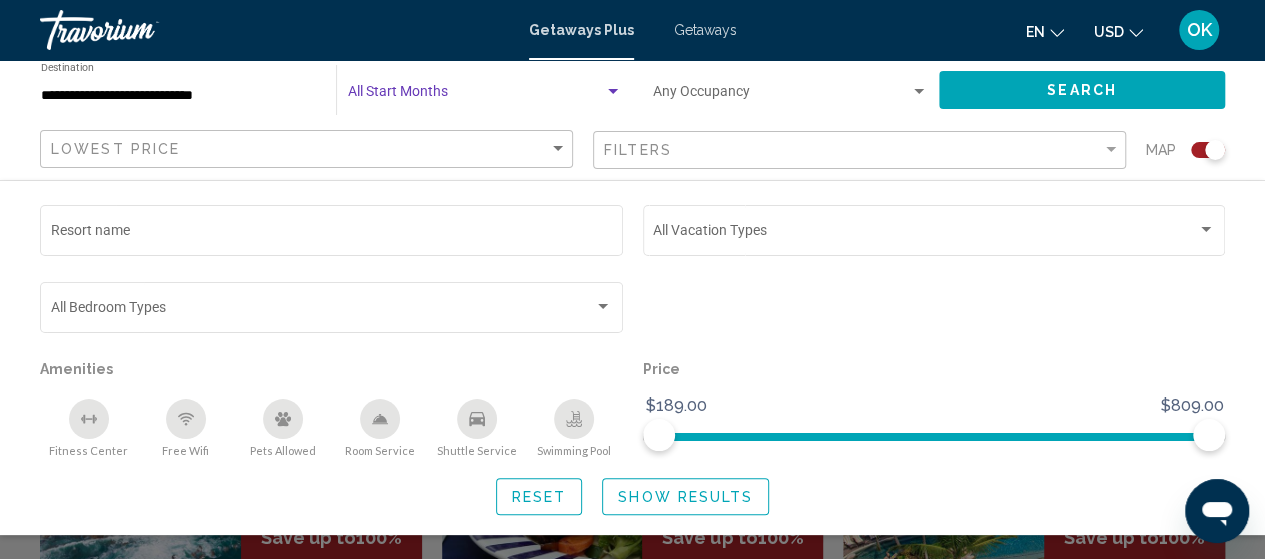 click at bounding box center (613, 92) 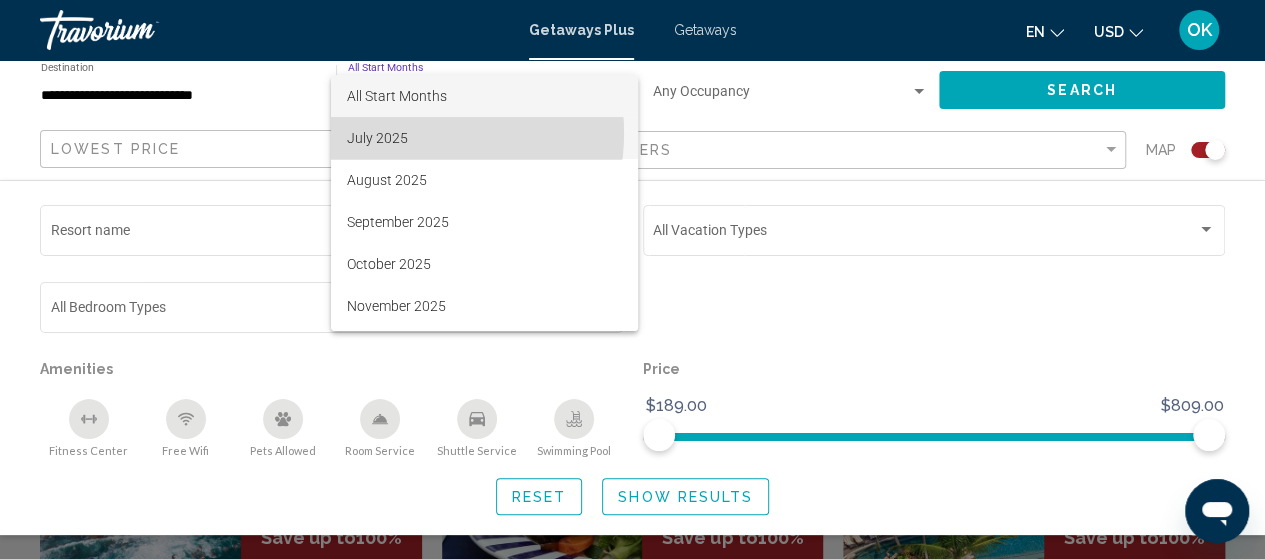 click on "July 2025" at bounding box center (484, 138) 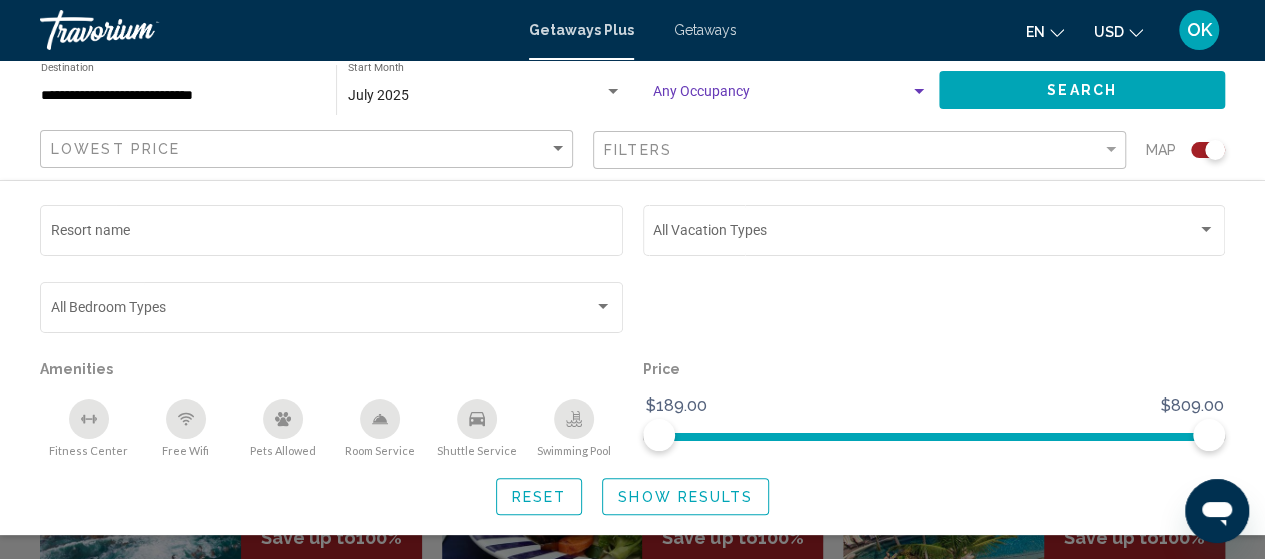click at bounding box center (919, 92) 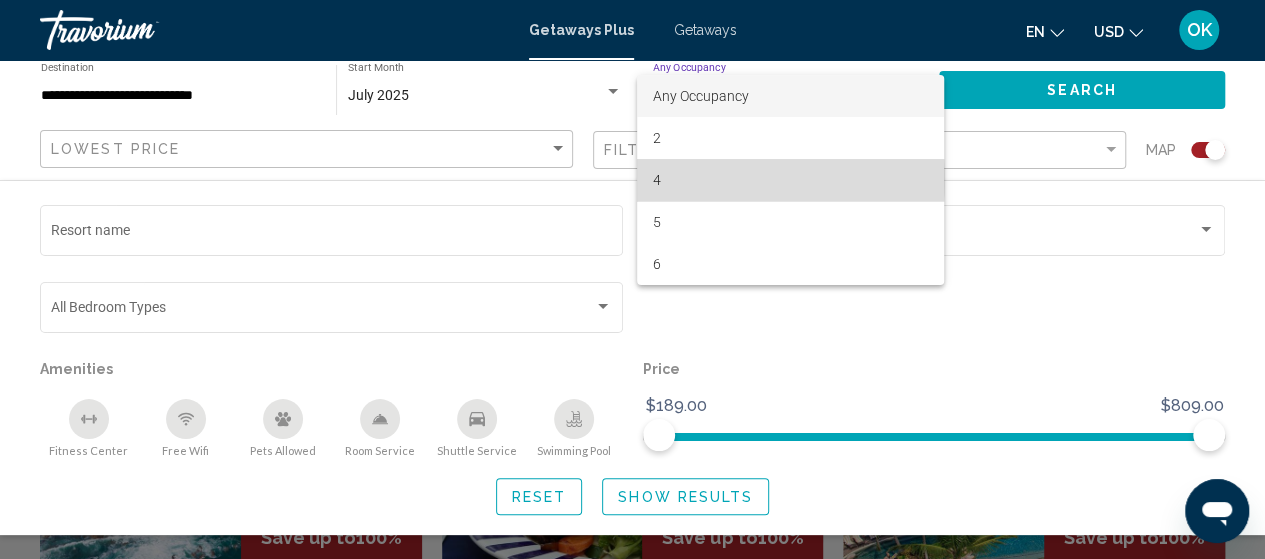 click on "4" at bounding box center [790, 180] 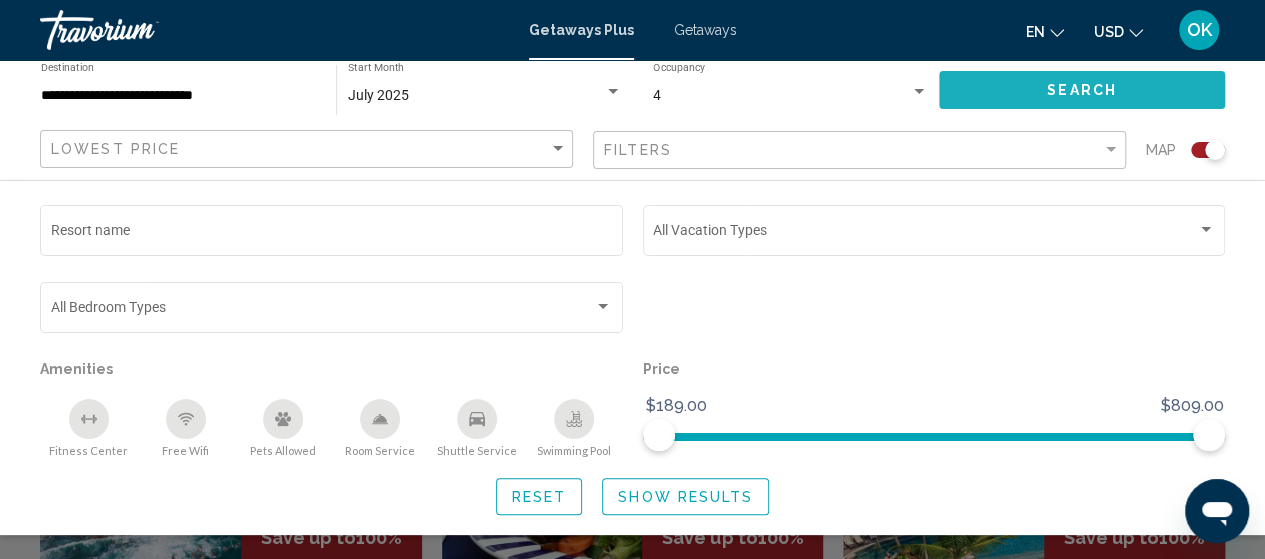 click on "Search" 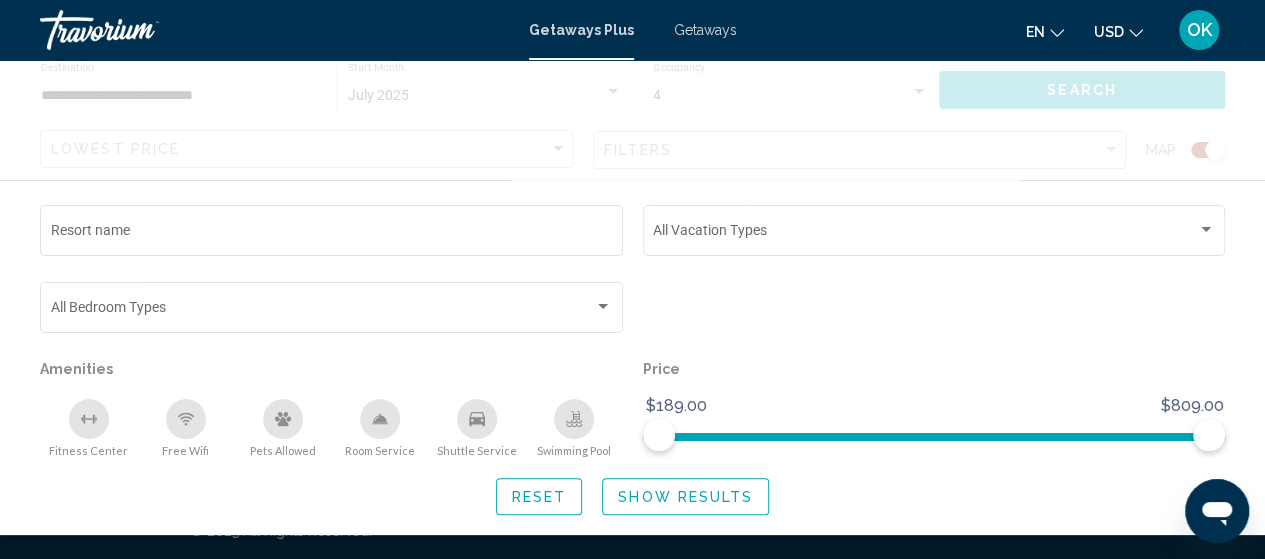 scroll, scrollTop: 0, scrollLeft: 0, axis: both 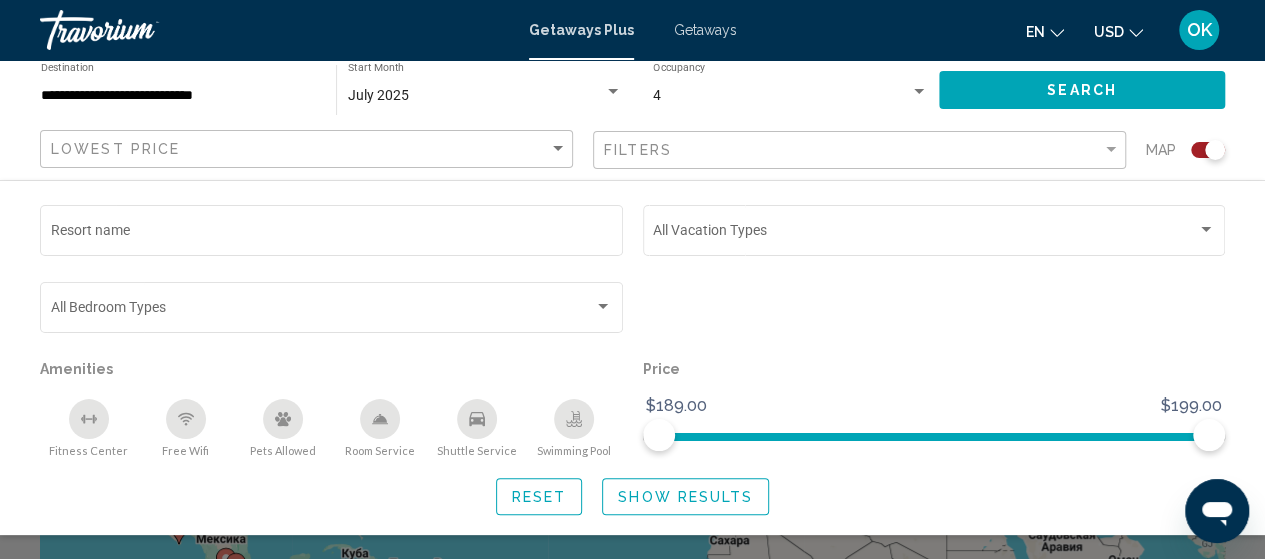 click on "**********" 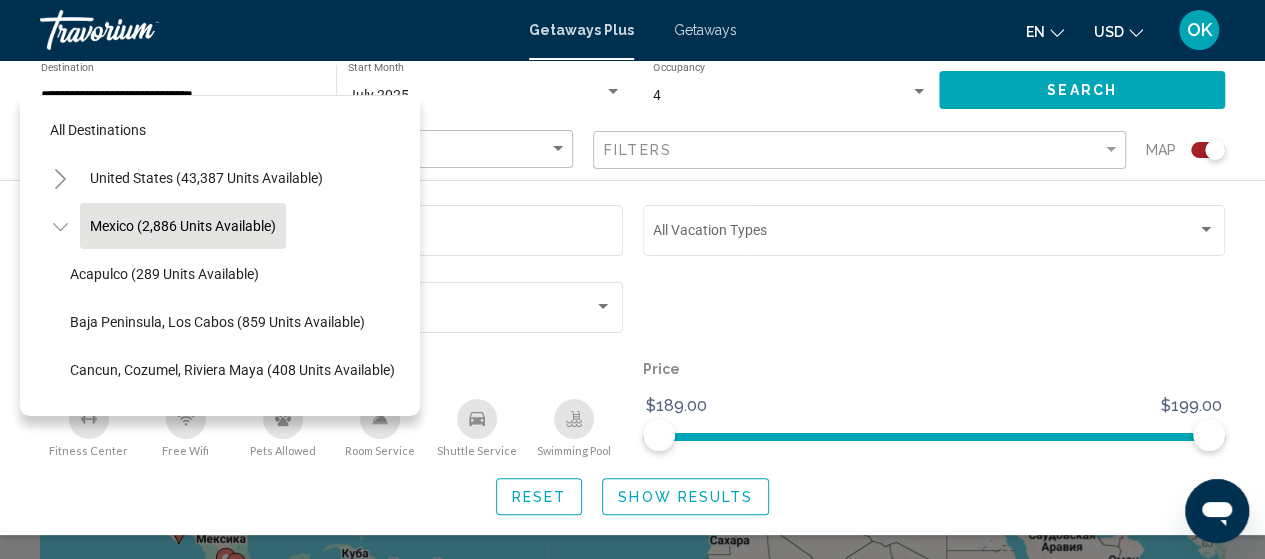 drag, startPoint x: 394, startPoint y: 152, endPoint x: 386, endPoint y: 373, distance: 221.14474 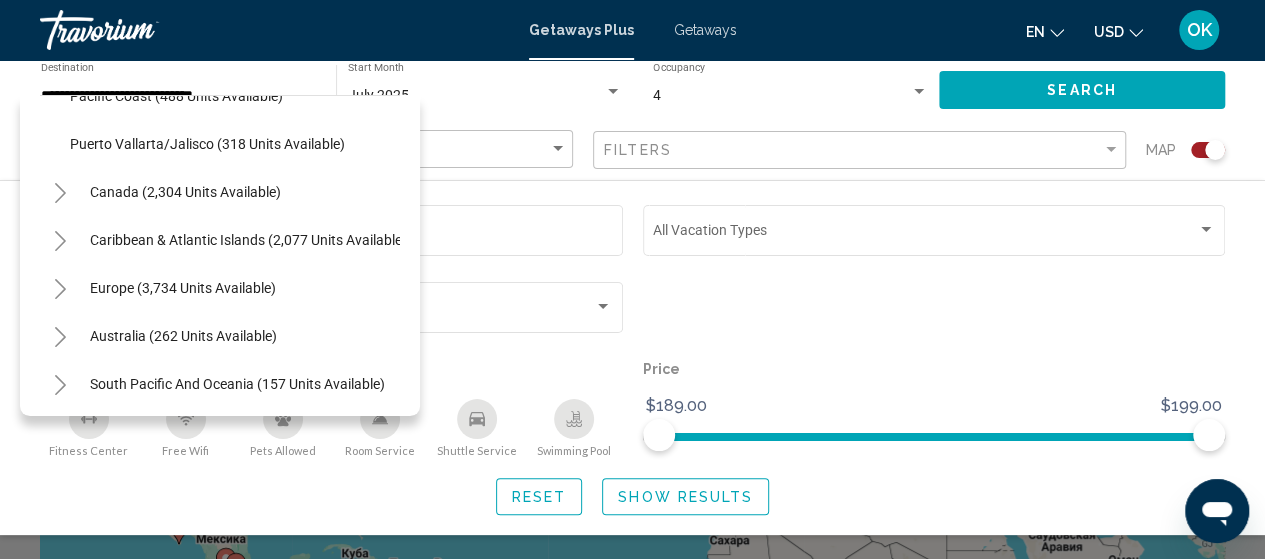 scroll, scrollTop: 135, scrollLeft: 0, axis: vertical 